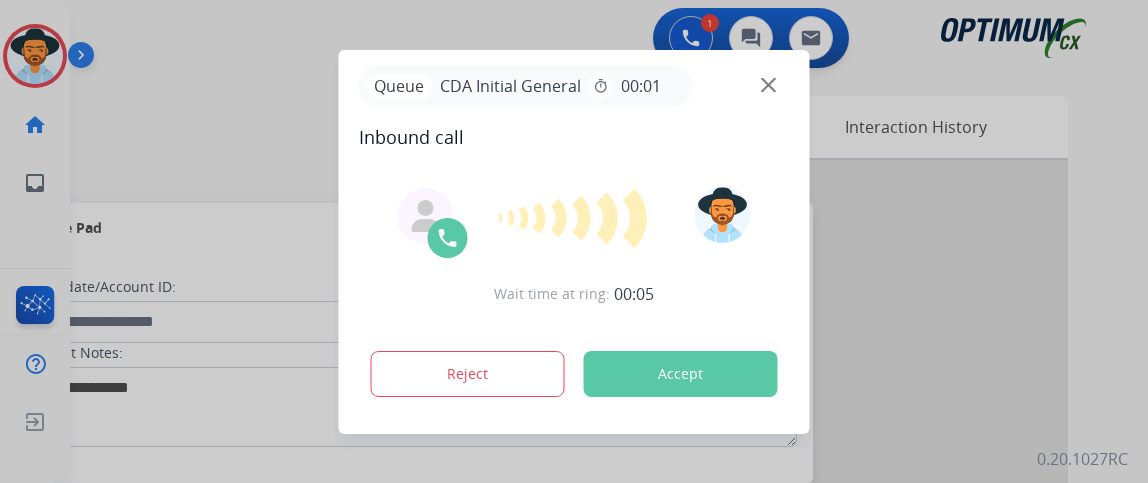 scroll, scrollTop: 0, scrollLeft: 0, axis: both 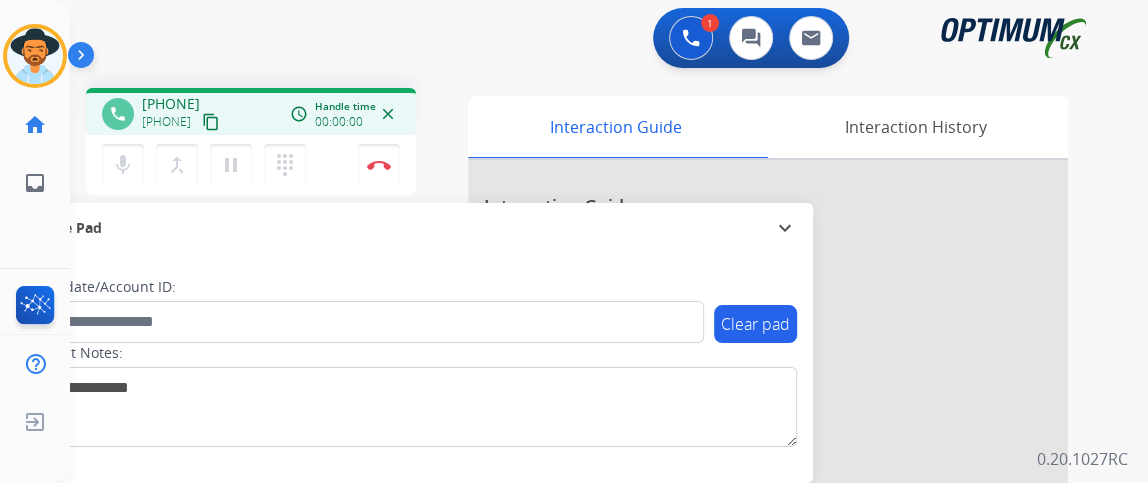 click on "content_copy" at bounding box center [211, 122] 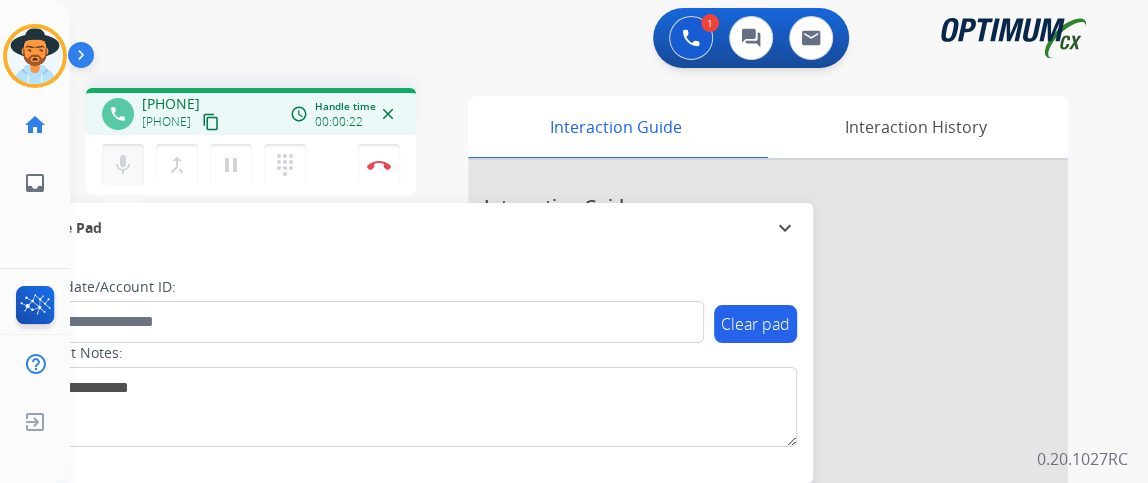 click on "mic" at bounding box center [123, 165] 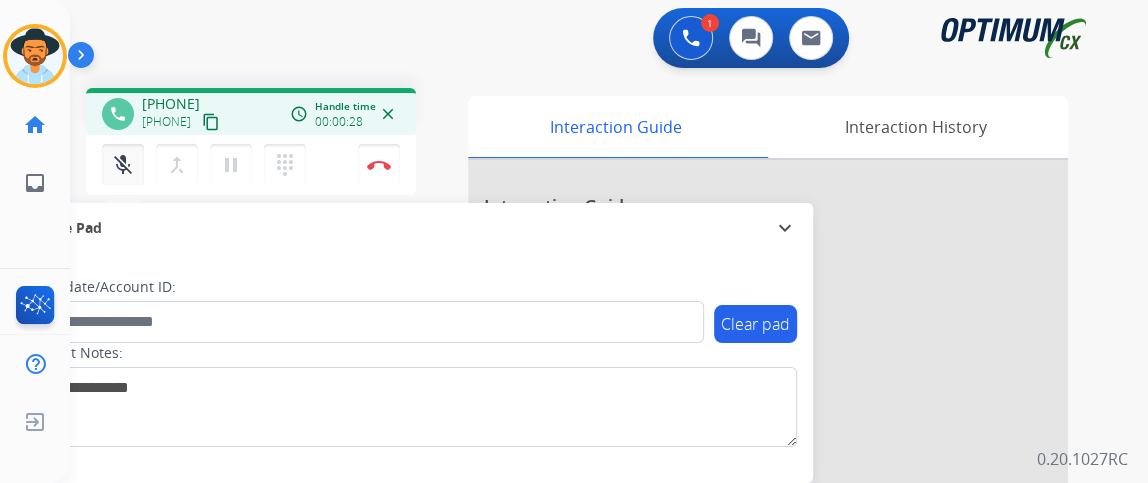 click on "mic_off" at bounding box center [123, 165] 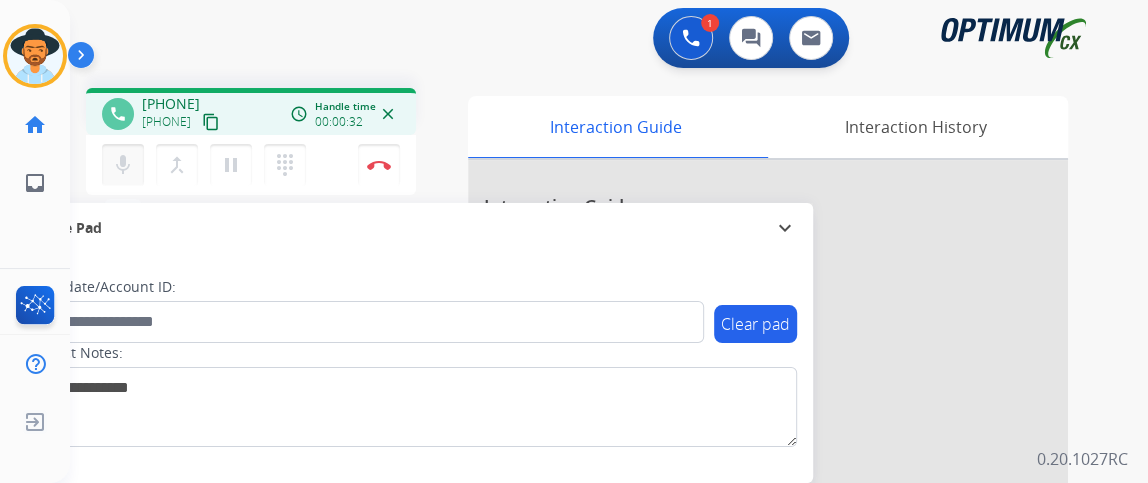 click on "mic" at bounding box center (123, 165) 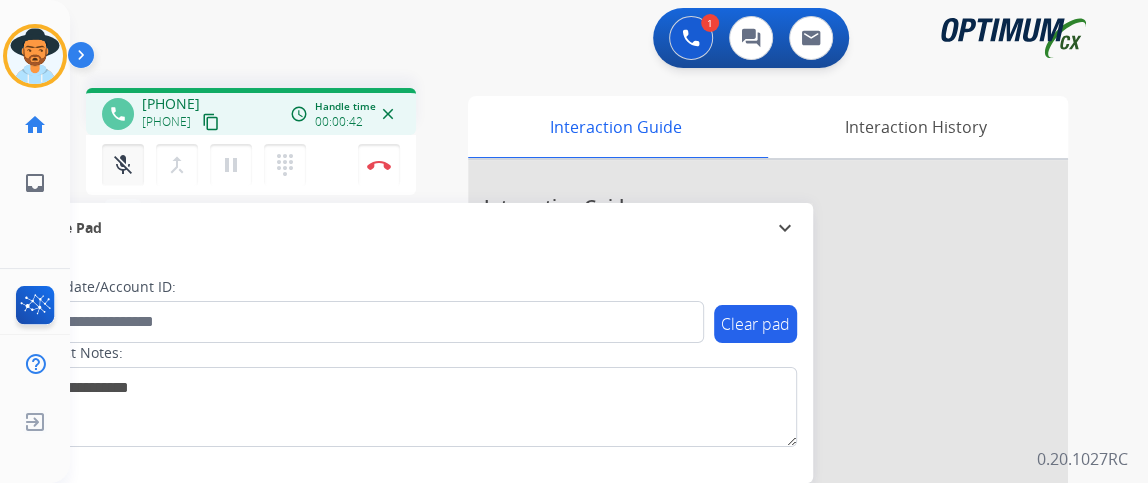 click on "mic_off" at bounding box center [123, 165] 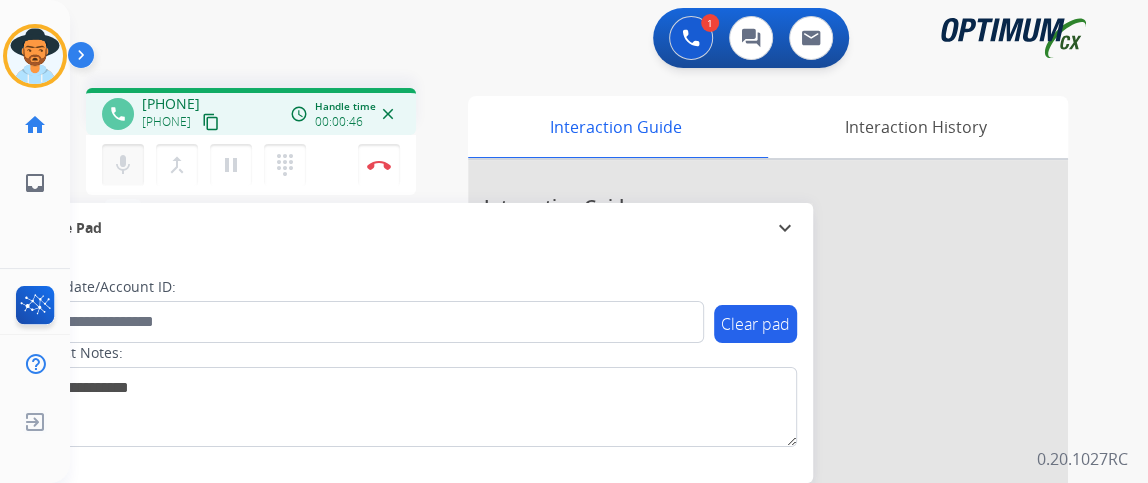 click on "mic" at bounding box center (123, 165) 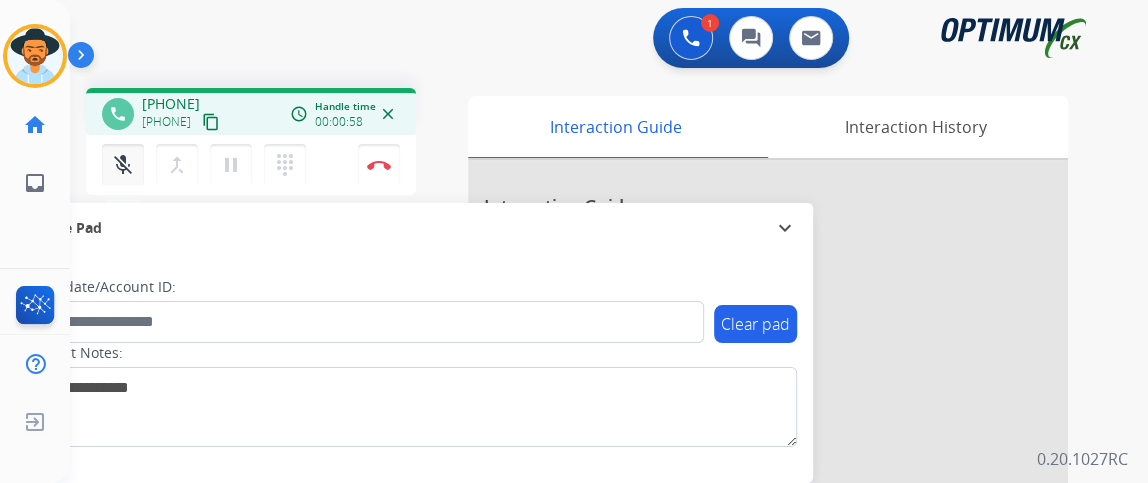 click on "mic_off" at bounding box center [123, 165] 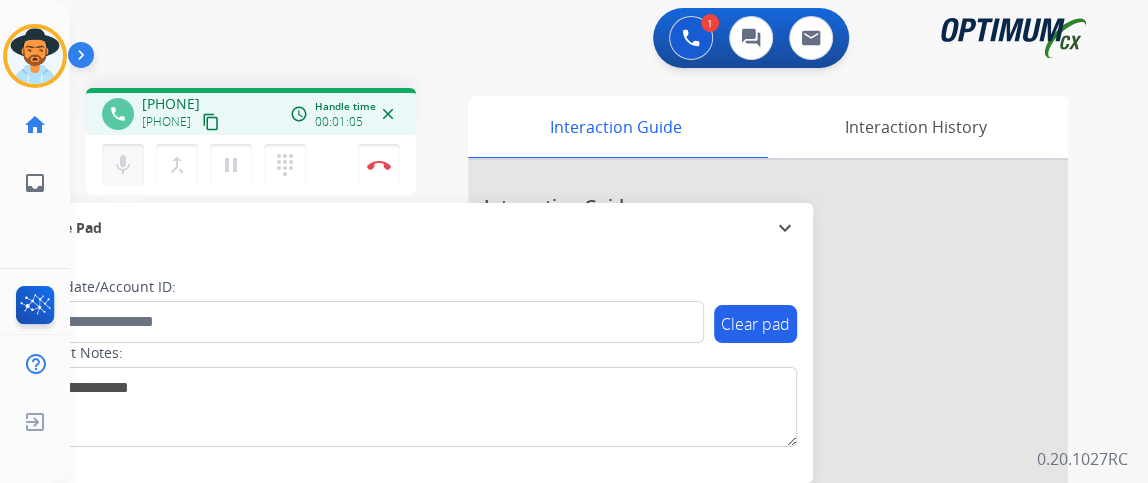 click on "mic" at bounding box center [123, 165] 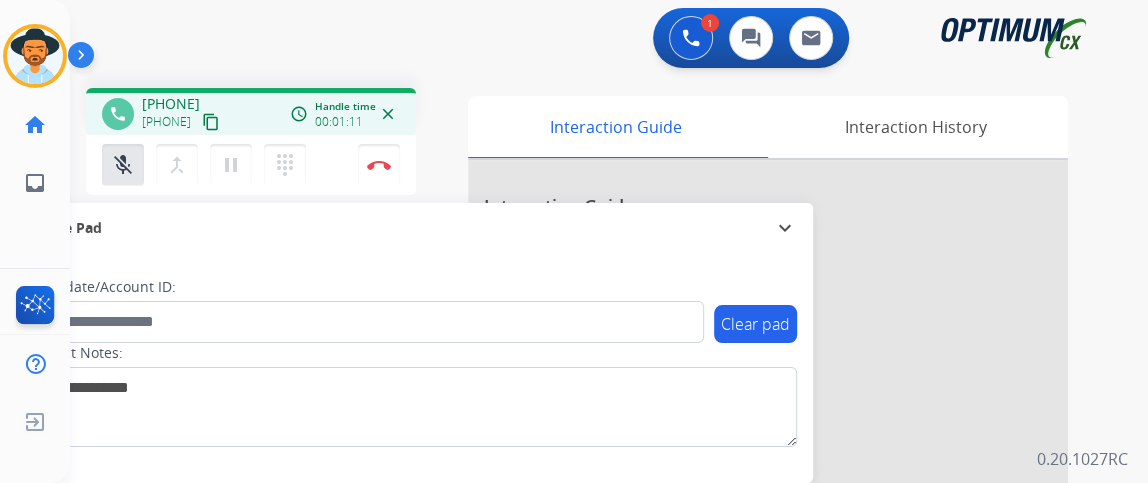 click on "content_copy" at bounding box center [211, 122] 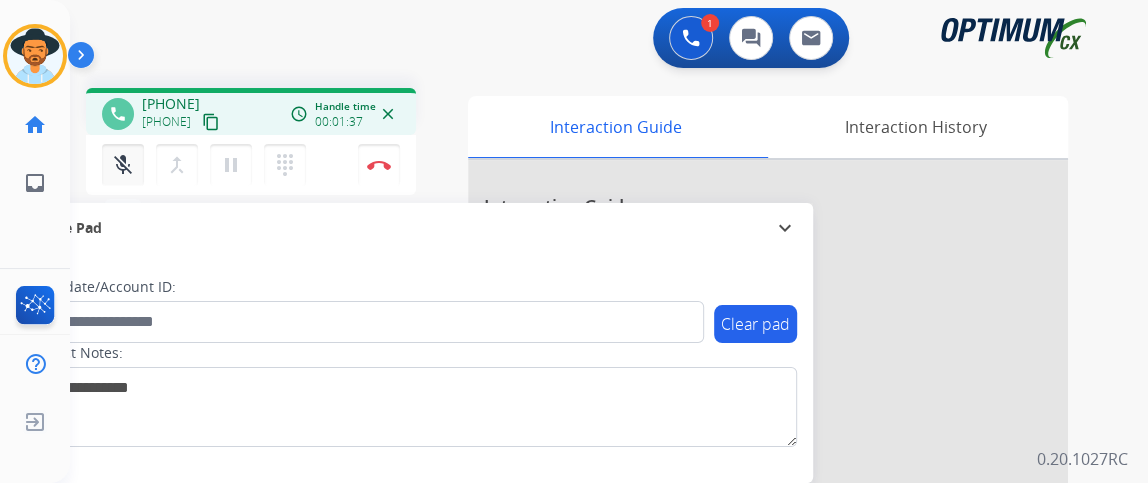click on "mic_off Mute" at bounding box center (123, 165) 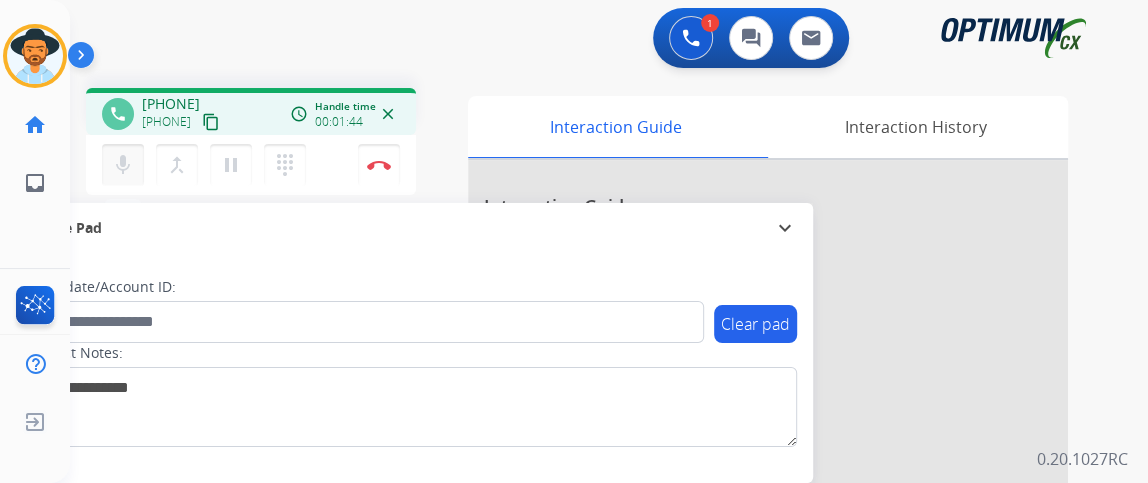 click on "mic" at bounding box center (123, 165) 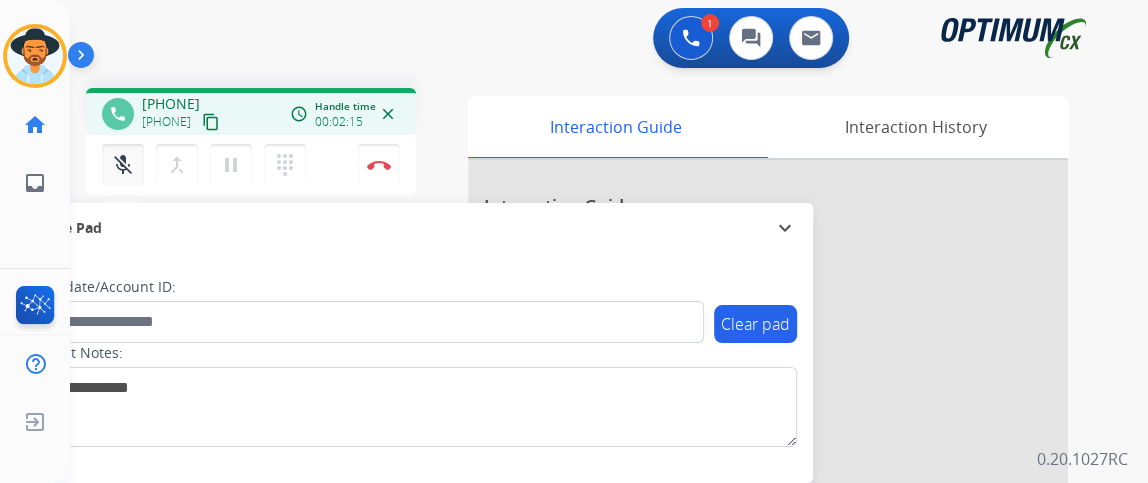 click on "mic_off" at bounding box center (123, 165) 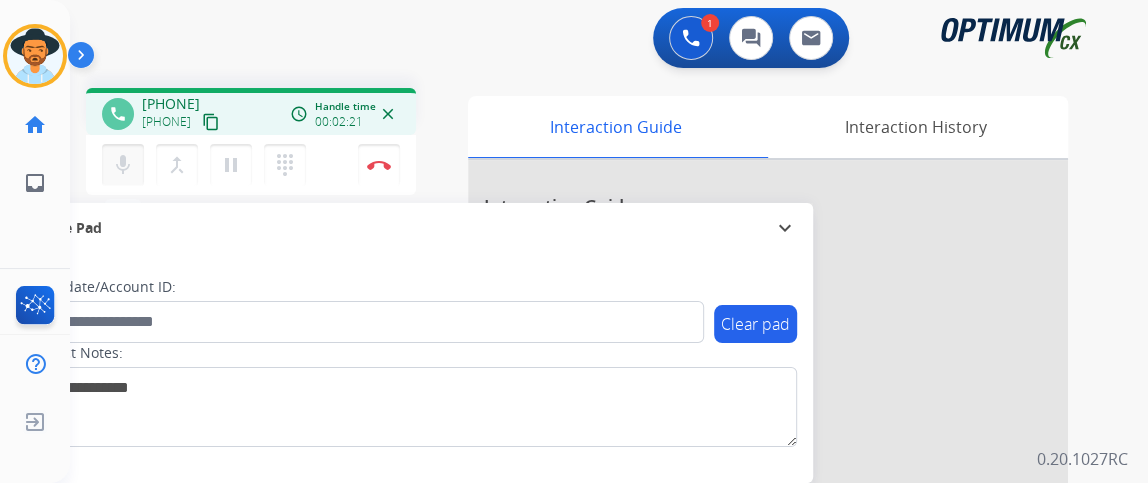click on "mic" at bounding box center [123, 165] 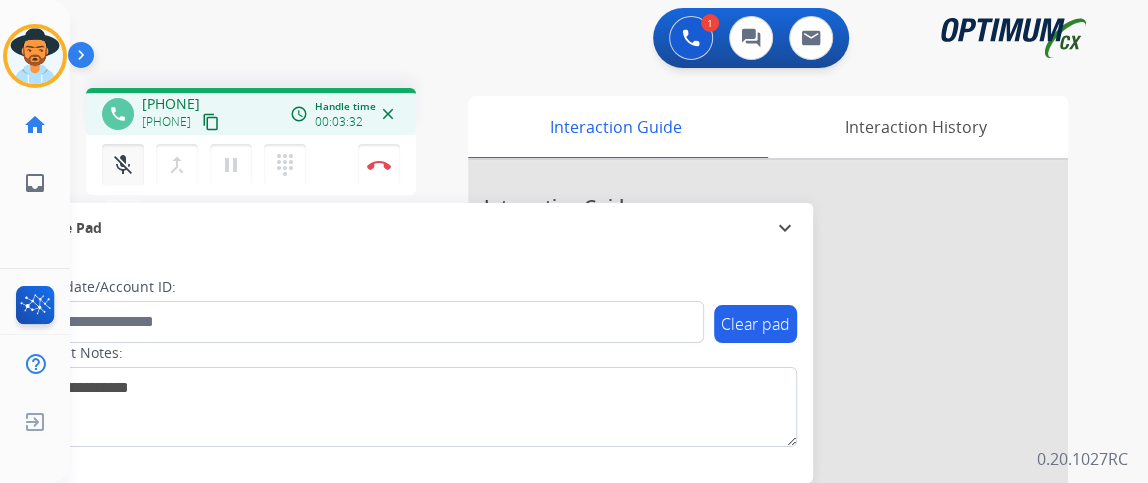 click on "mic_off" at bounding box center [123, 165] 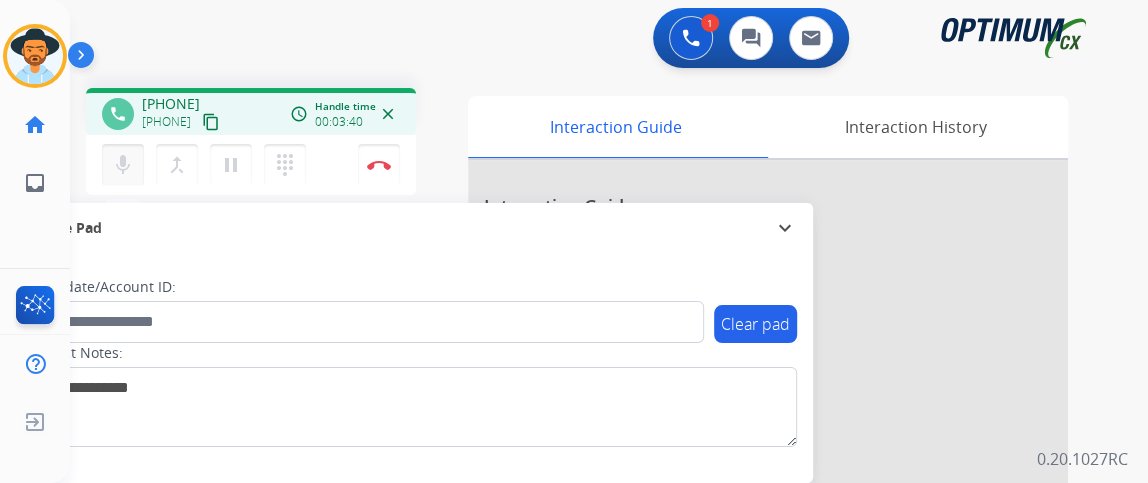 click on "mic Mute" at bounding box center (123, 165) 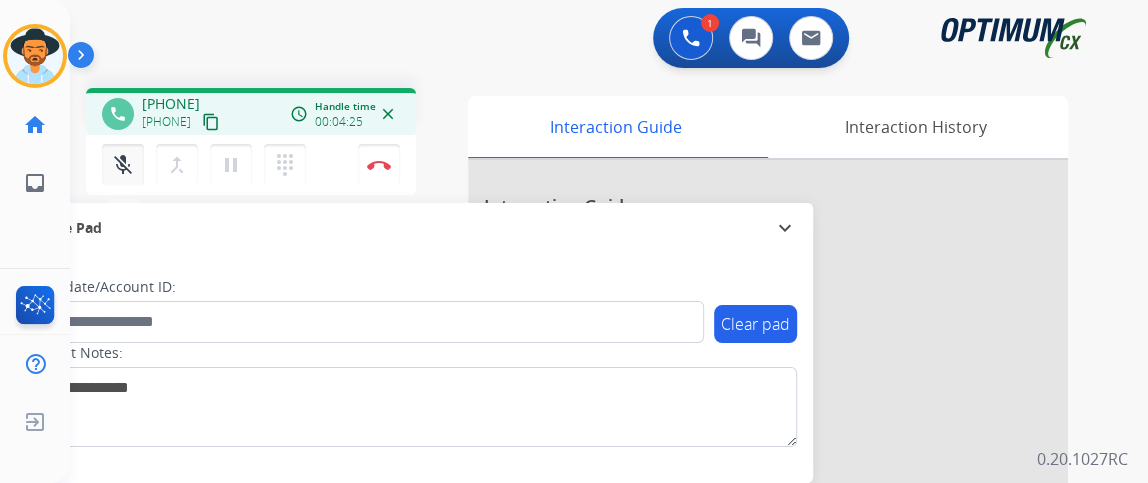 click on "mic_off Mute" at bounding box center [123, 165] 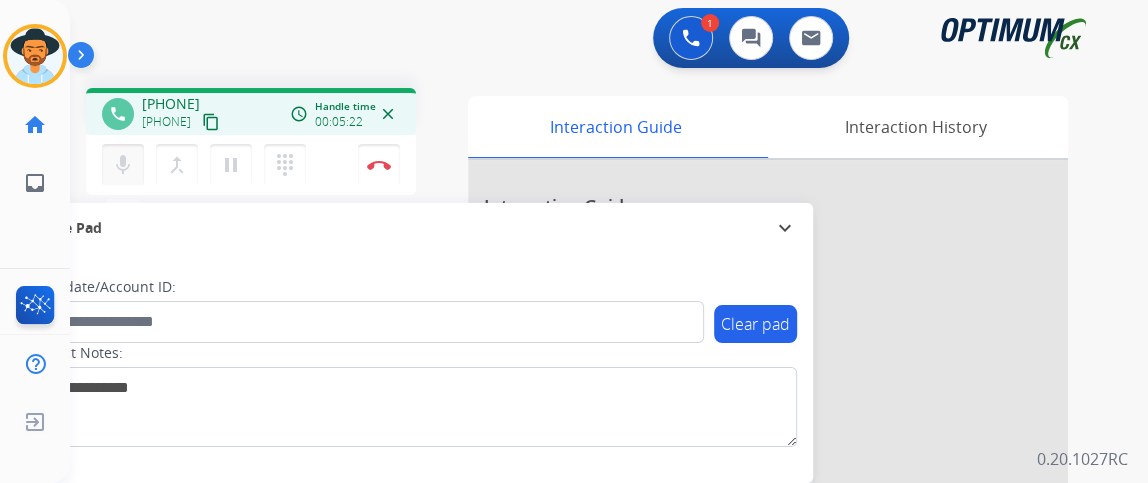 click on "mic" at bounding box center (123, 165) 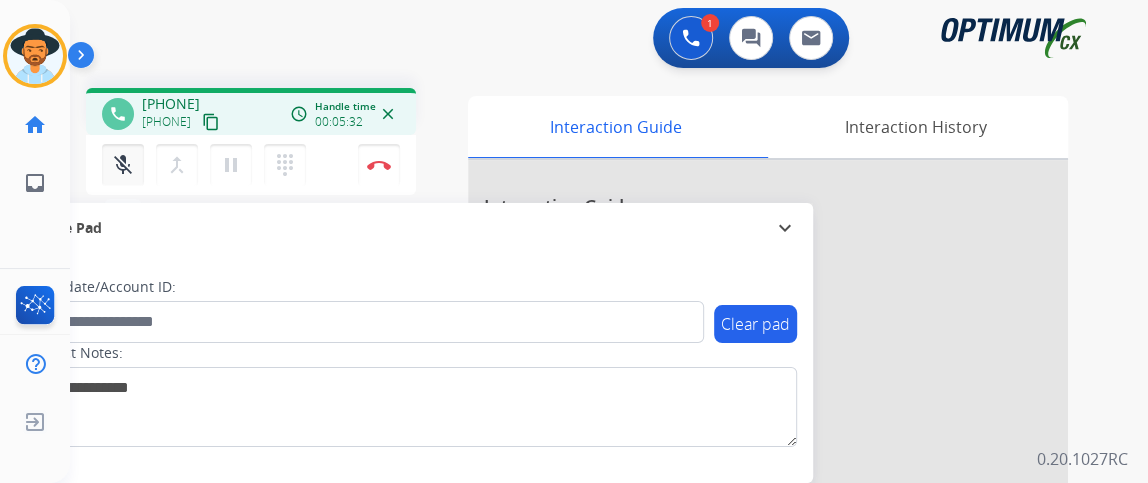 click on "mic_off Mute" at bounding box center (123, 165) 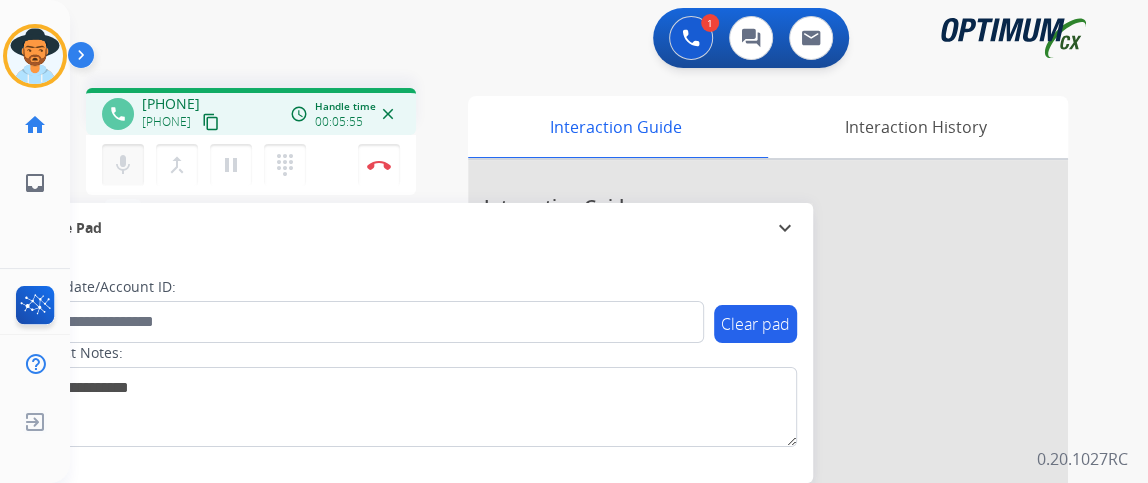 click on "mic Mute" at bounding box center [123, 165] 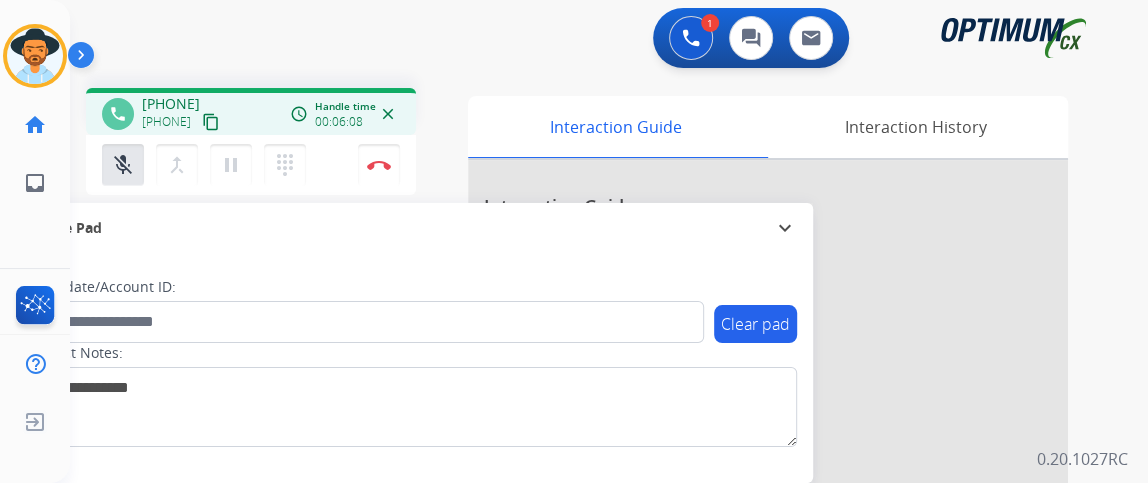 click on "mic_off Mute merge_type Bridge pause Hold dialpad Dialpad Disconnect" at bounding box center [251, 165] 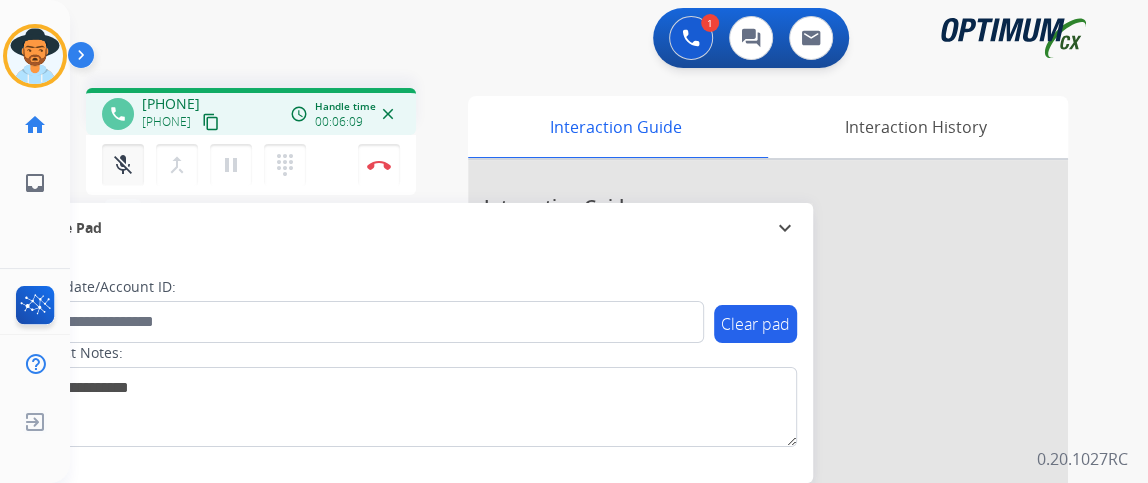 click on "mic_off" at bounding box center (123, 165) 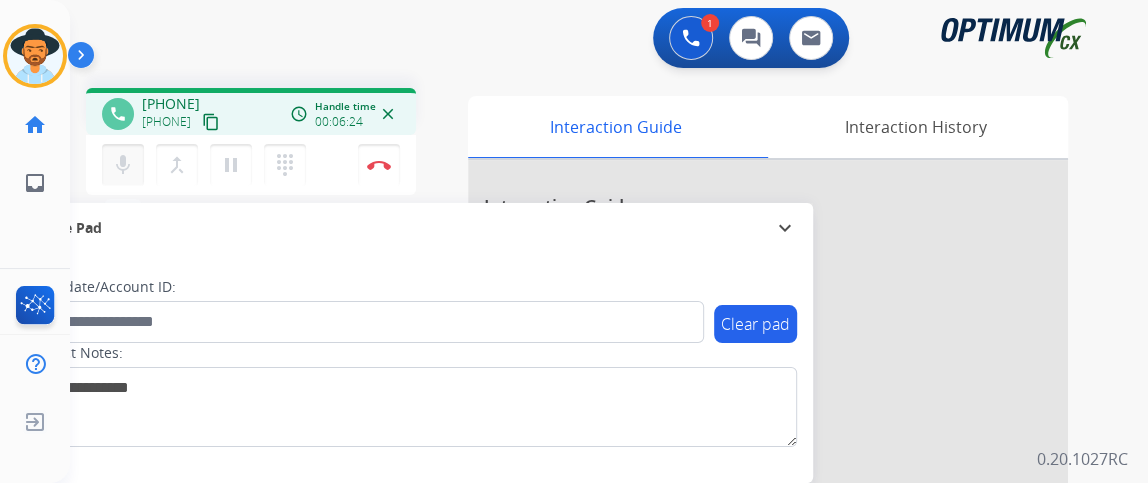 click on "mic" at bounding box center [123, 165] 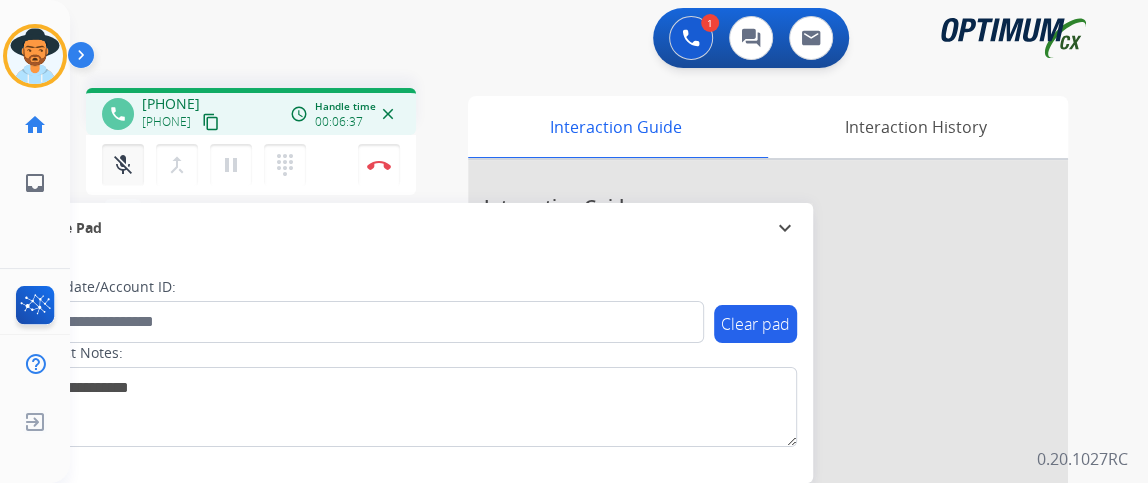 click on "mic_off" at bounding box center (123, 165) 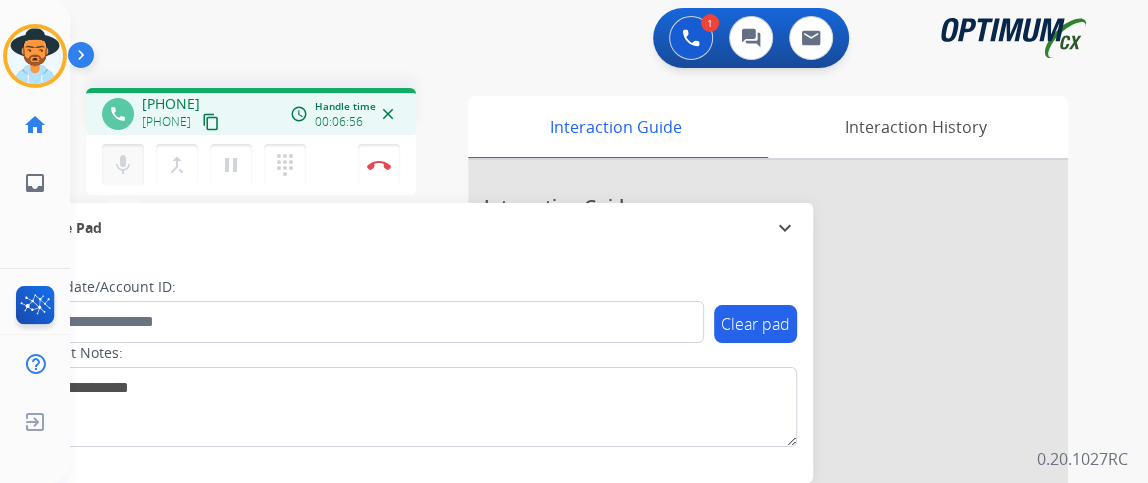 click on "mic Mute" at bounding box center [123, 165] 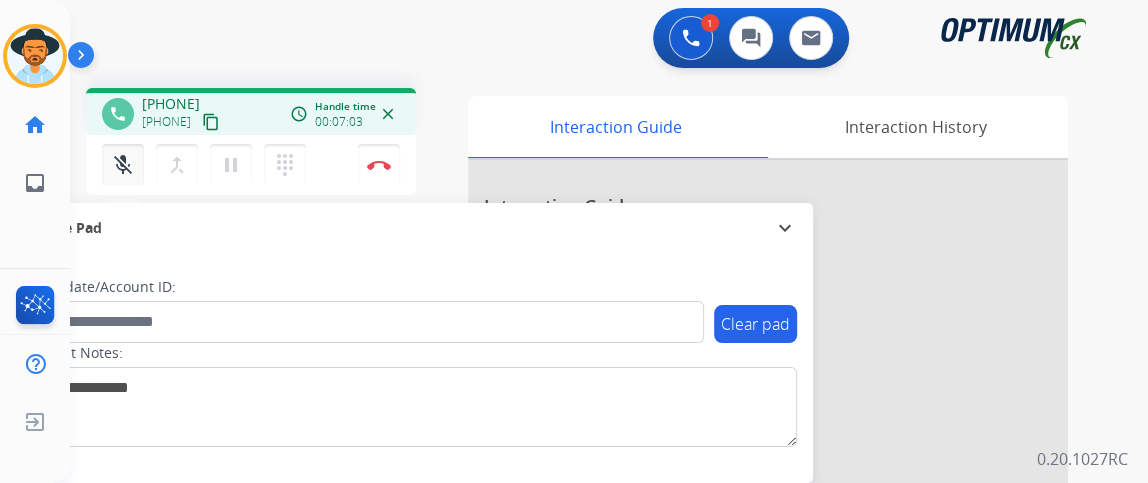 click on "mic_off Mute" at bounding box center (123, 165) 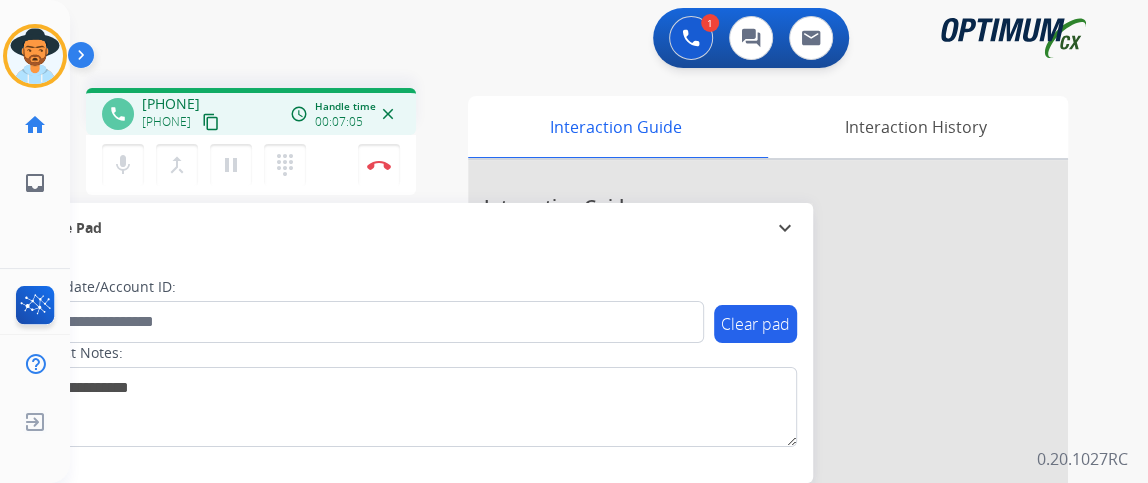 click on "mic Mute merge_type Bridge pause Hold dialpad Dialpad Disconnect" at bounding box center [251, 165] 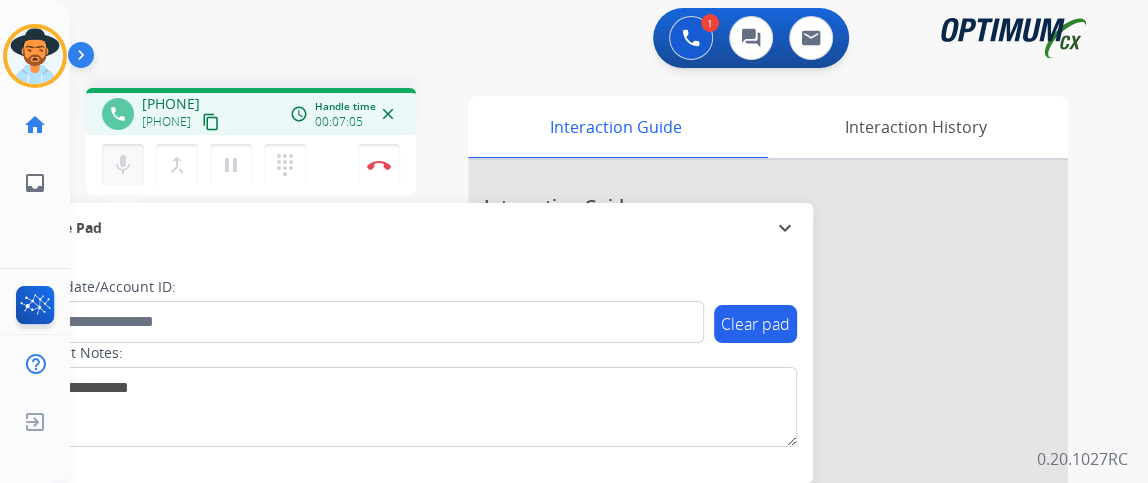 click on "mic" at bounding box center (123, 165) 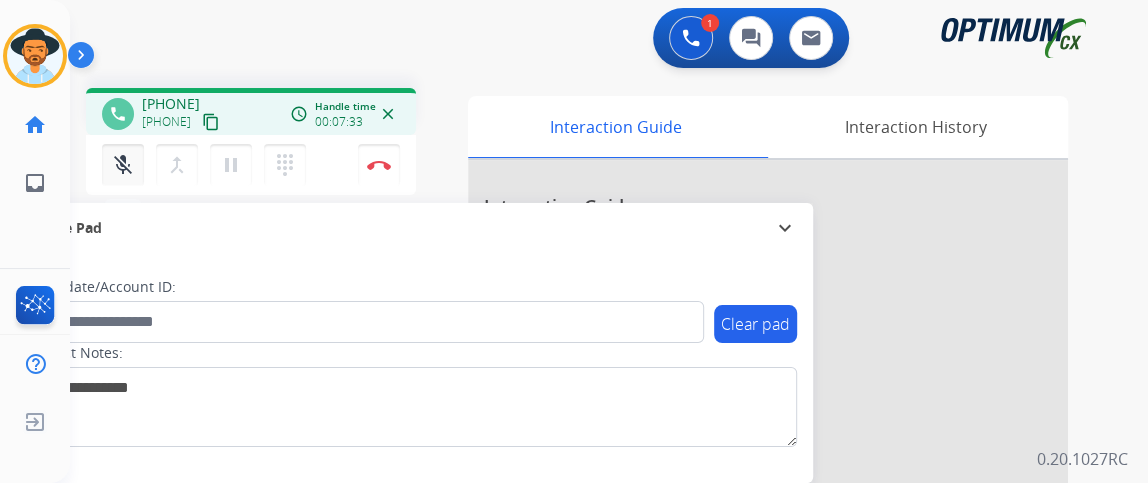 click on "mic_off Mute" at bounding box center (123, 165) 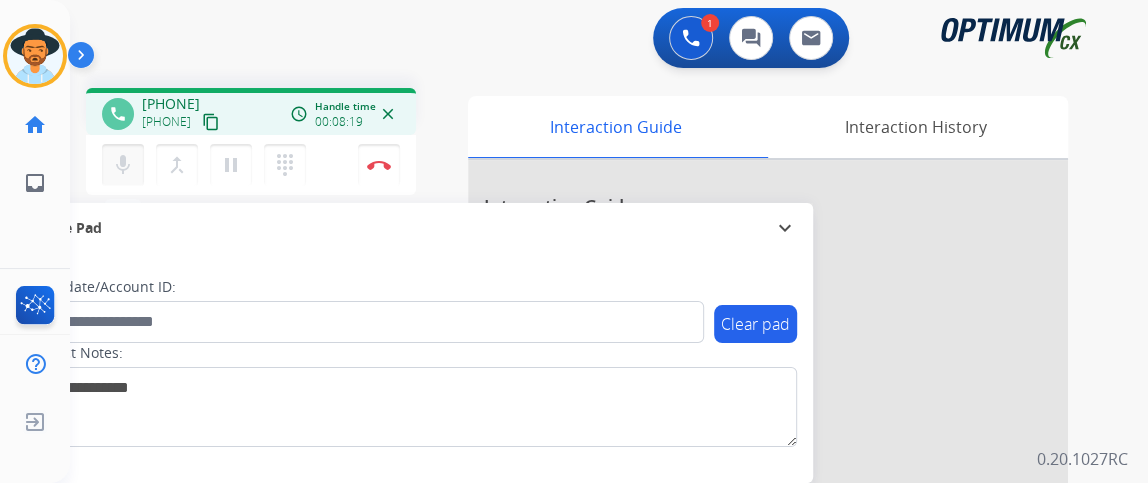 click on "mic" at bounding box center [123, 165] 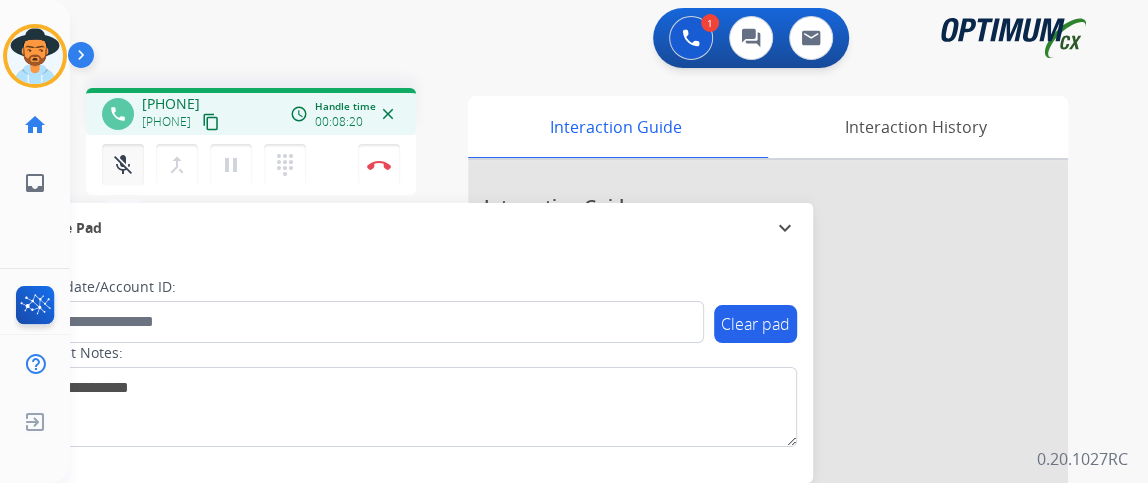click on "mic_off" at bounding box center (123, 165) 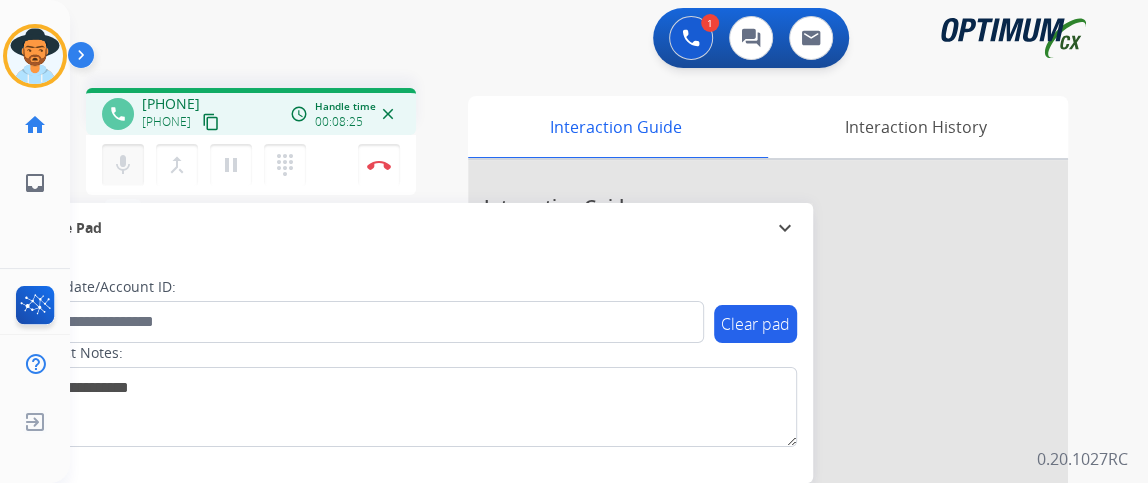 click on "mic" at bounding box center (123, 165) 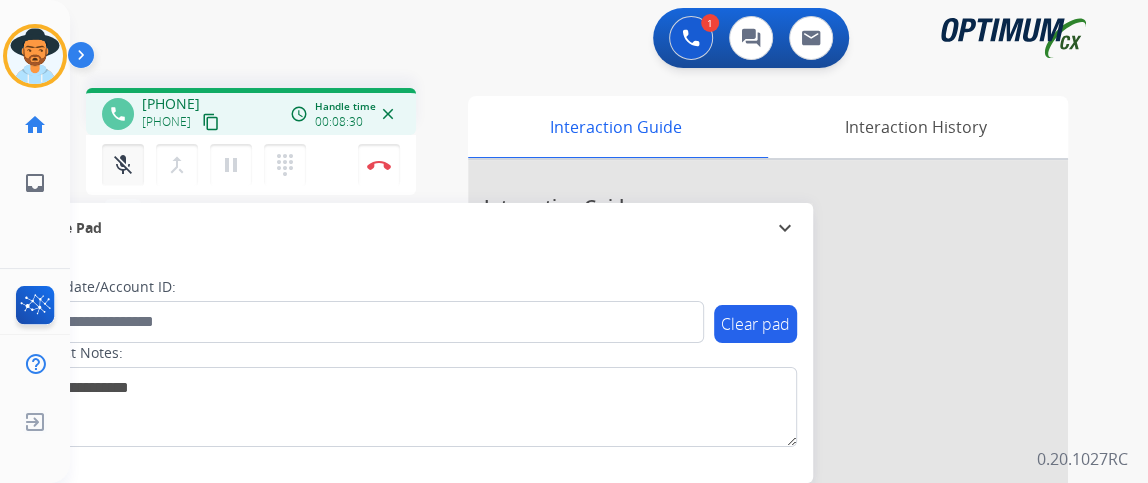 click on "mic_off" at bounding box center (123, 165) 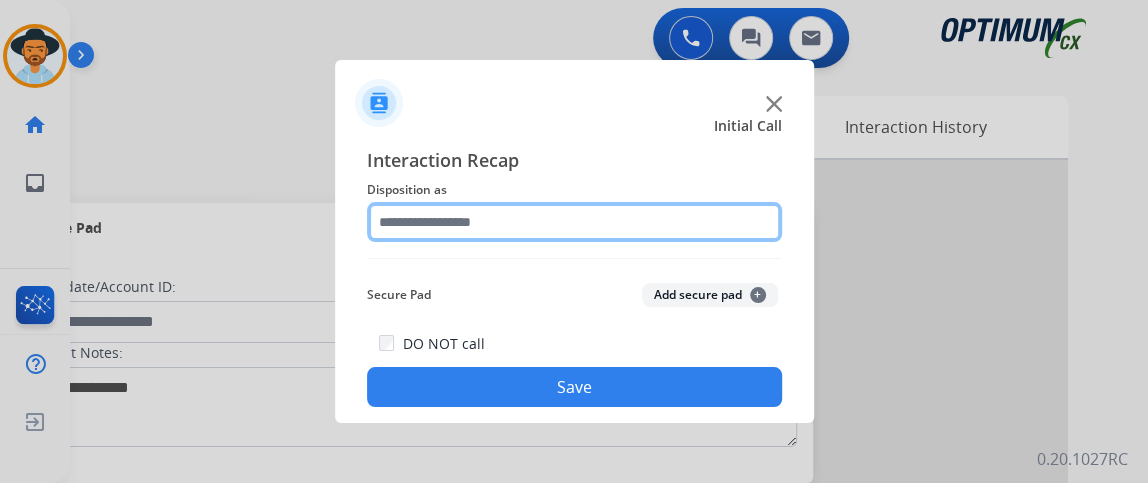 click 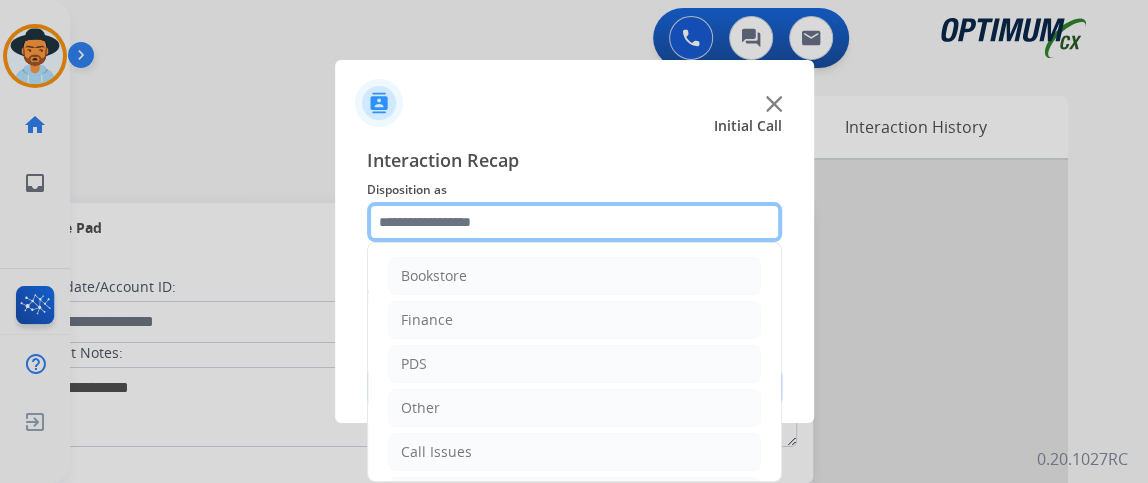 scroll, scrollTop: 131, scrollLeft: 0, axis: vertical 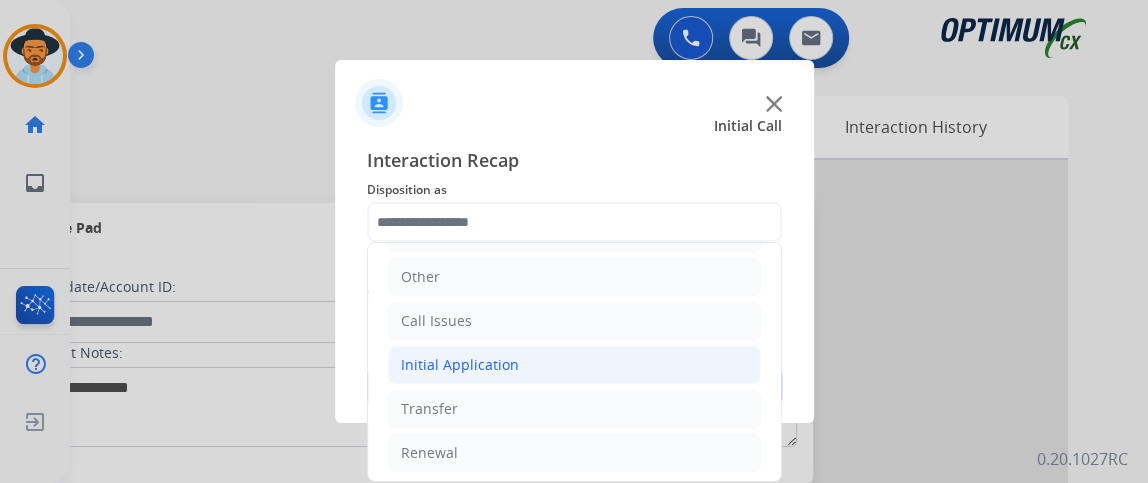 click on "Initial Application" 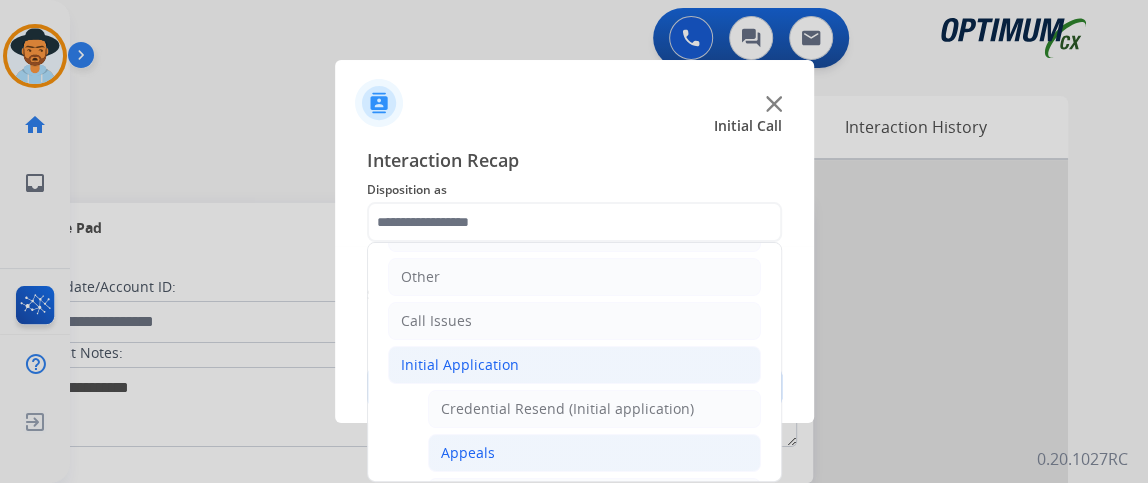 click on "Appeals" 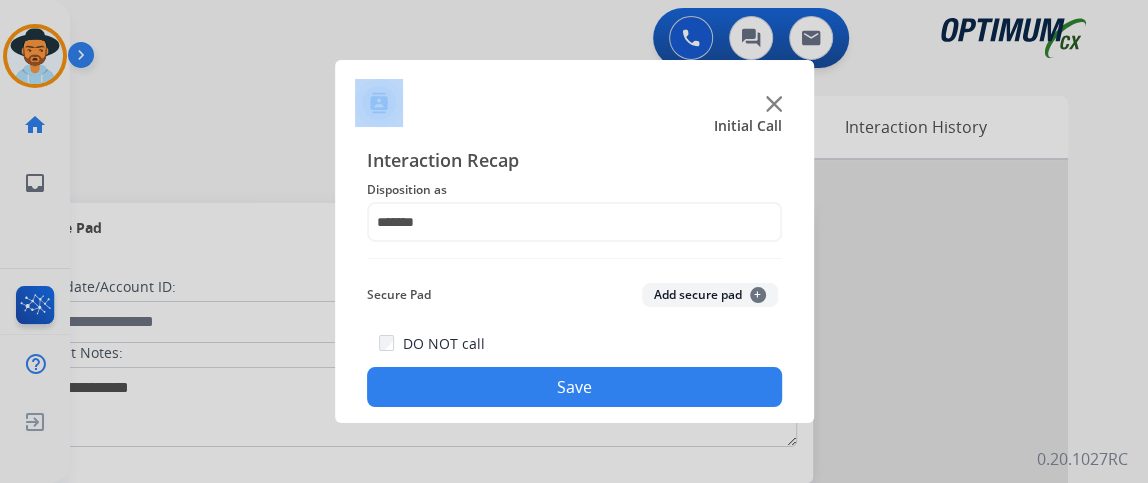 click on "Save" 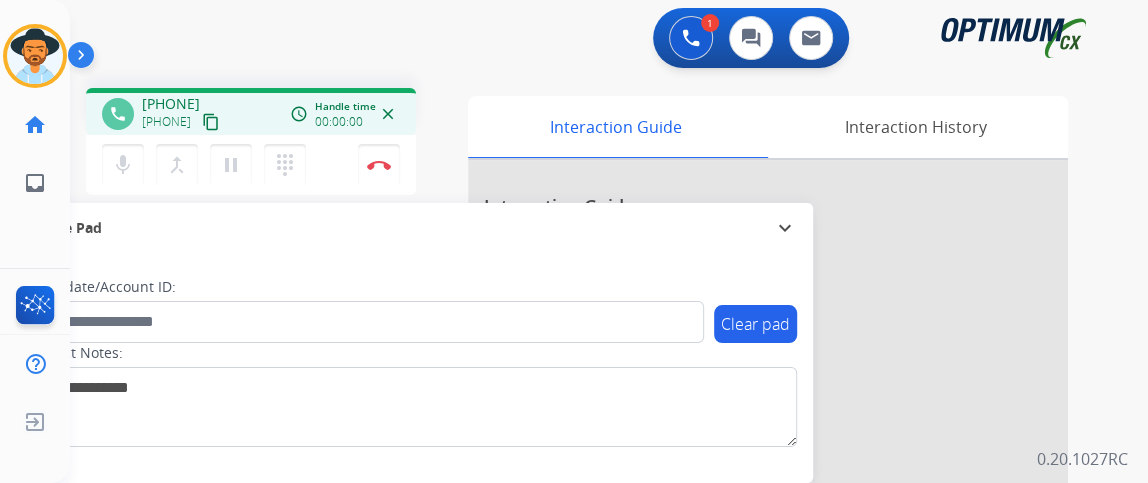 click on "content_copy" at bounding box center [211, 122] 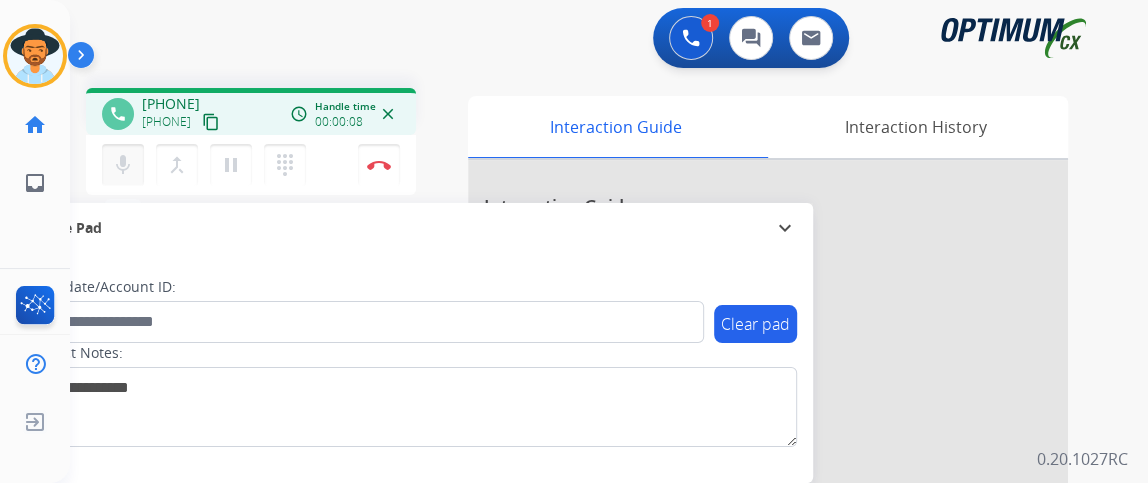 click on "mic" at bounding box center [123, 165] 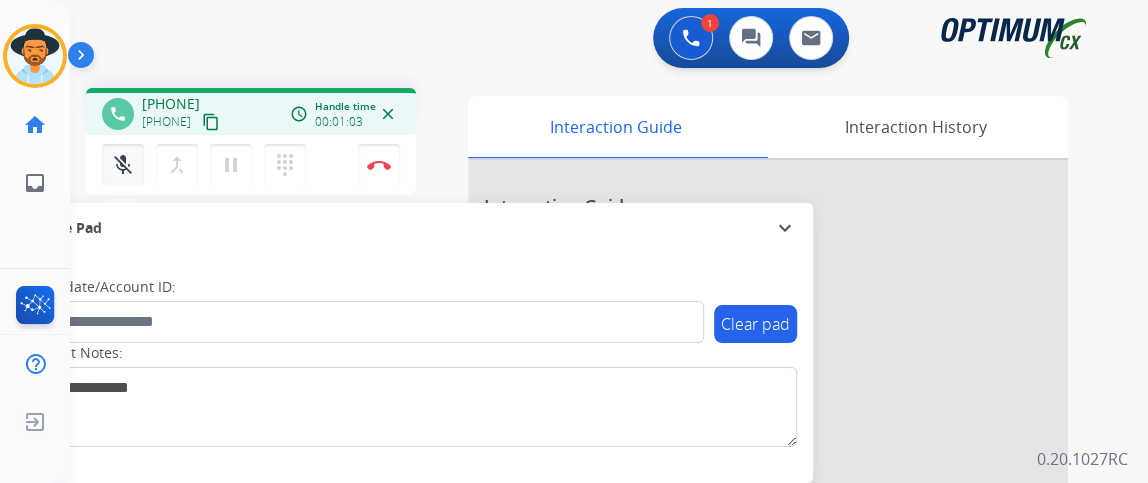 click on "mic_off" at bounding box center (123, 165) 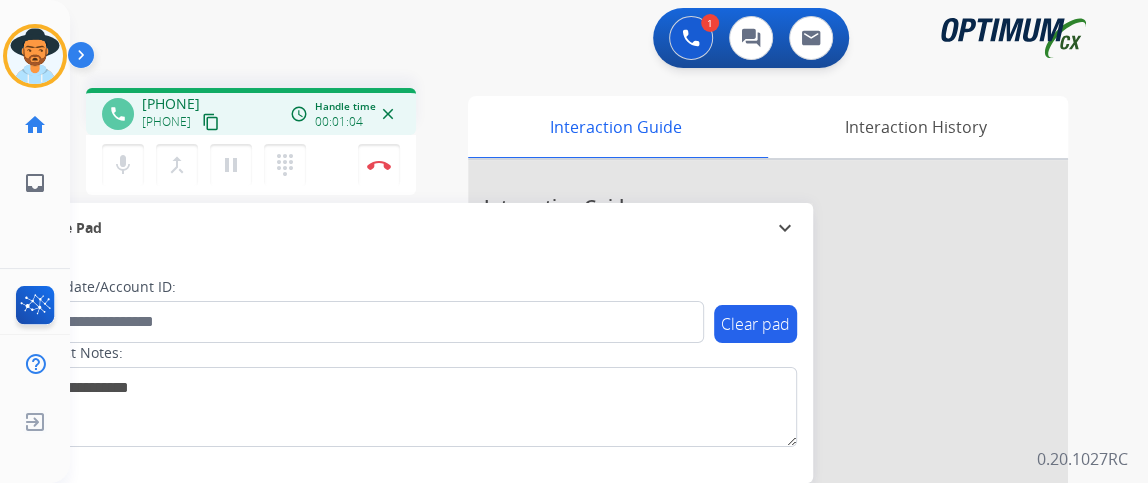 click on "content_copy" at bounding box center [211, 122] 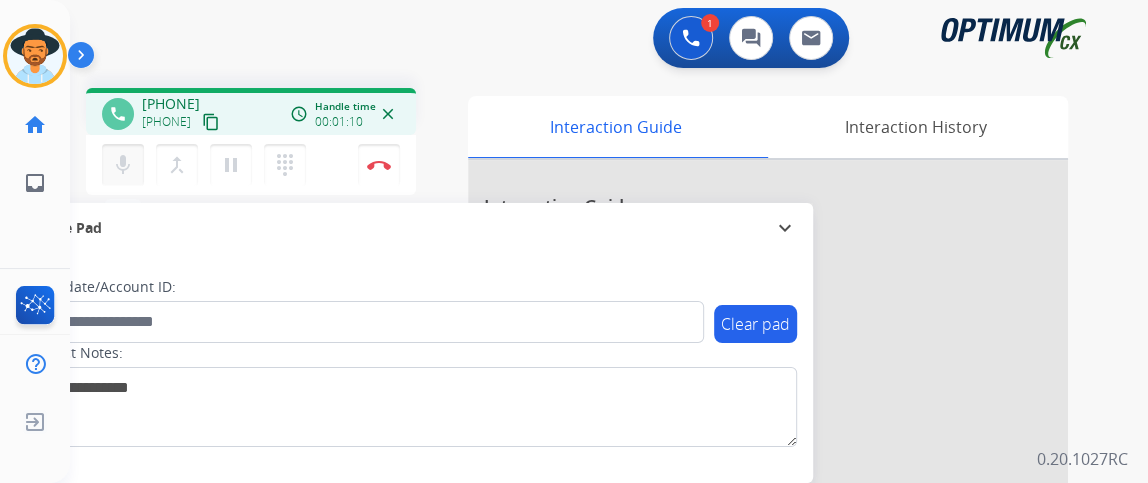 click on "mic Mute" at bounding box center (123, 165) 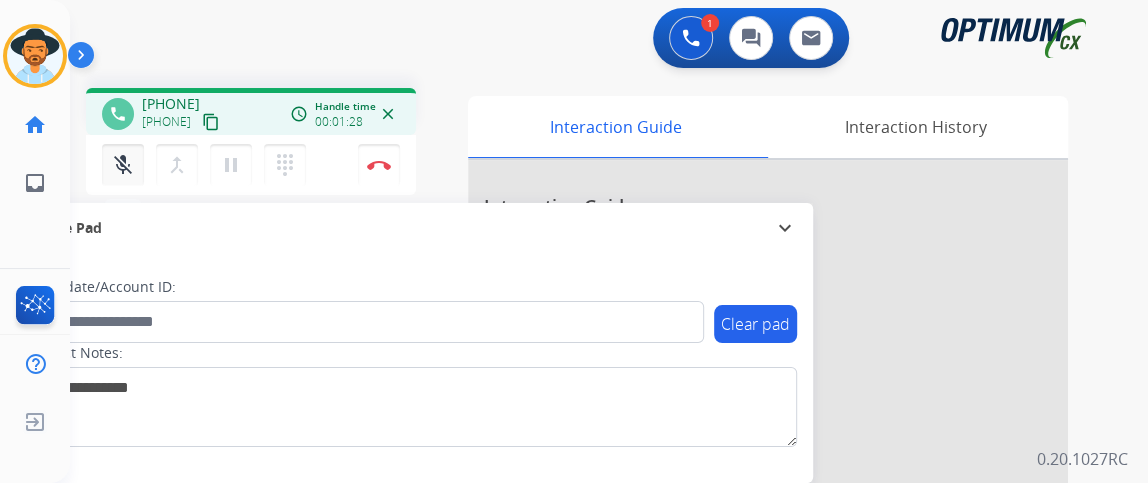 click on "mic_off" at bounding box center (123, 165) 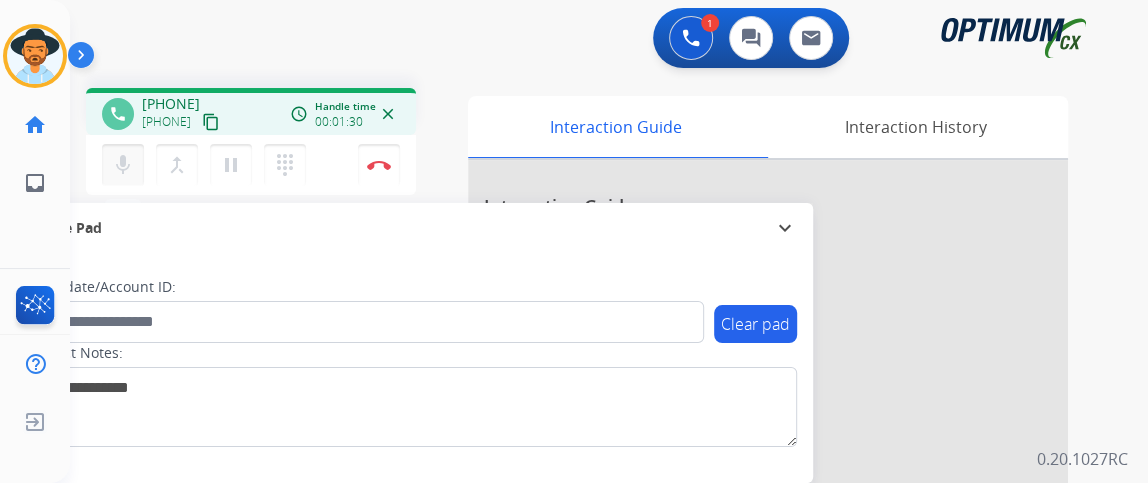 click on "mic" at bounding box center [123, 165] 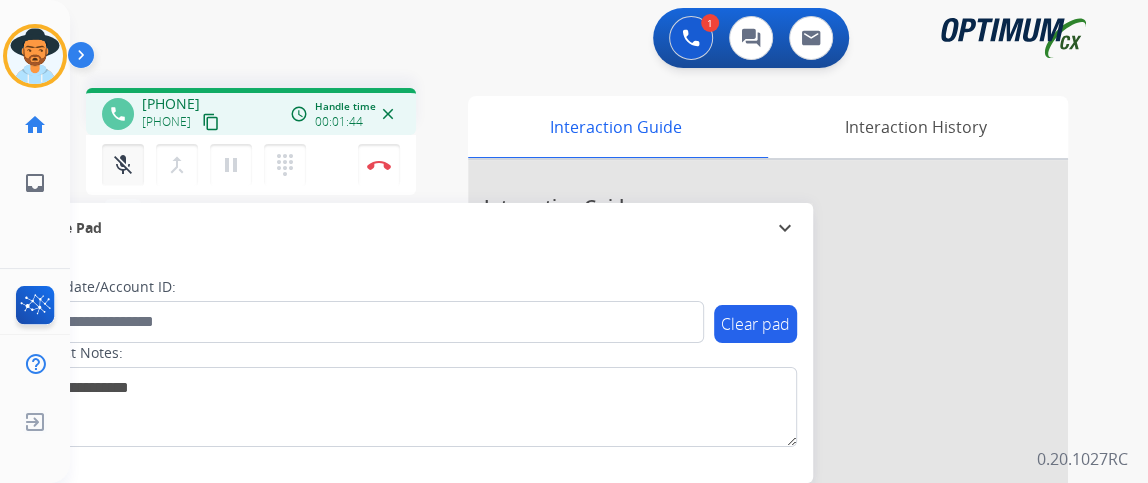 click on "mic_off" at bounding box center (123, 165) 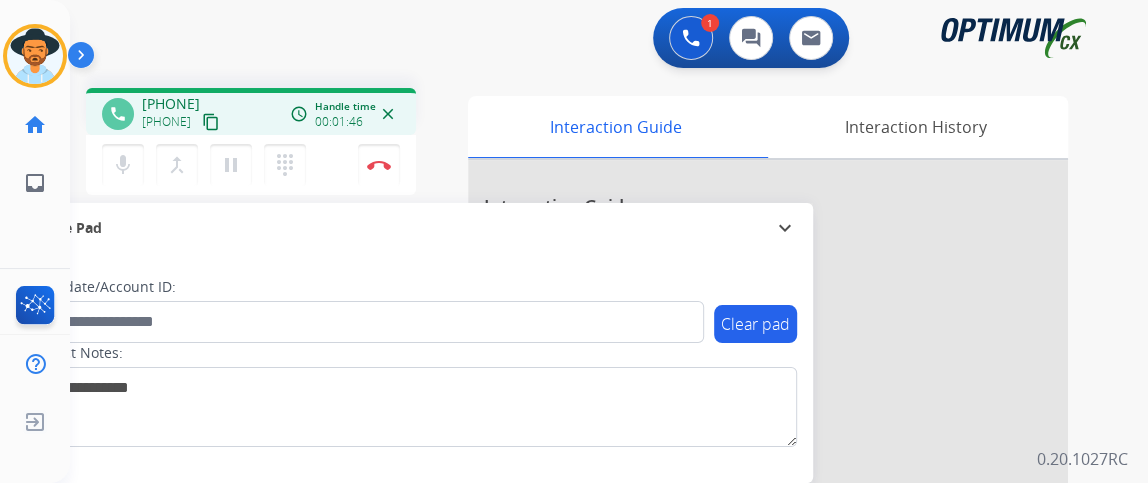 click on "content_copy" at bounding box center [211, 122] 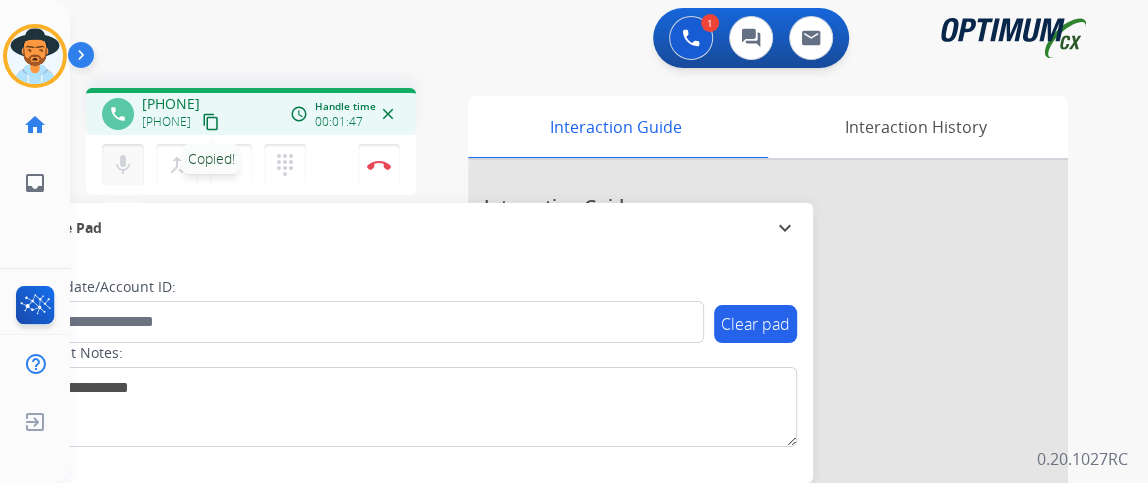 click on "mic" at bounding box center [123, 165] 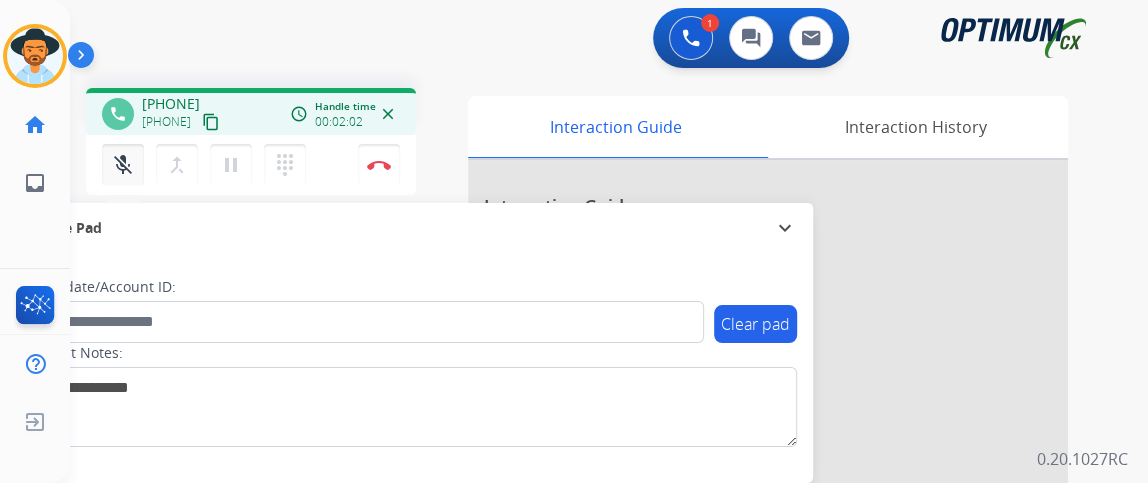click on "mic_off" at bounding box center (123, 165) 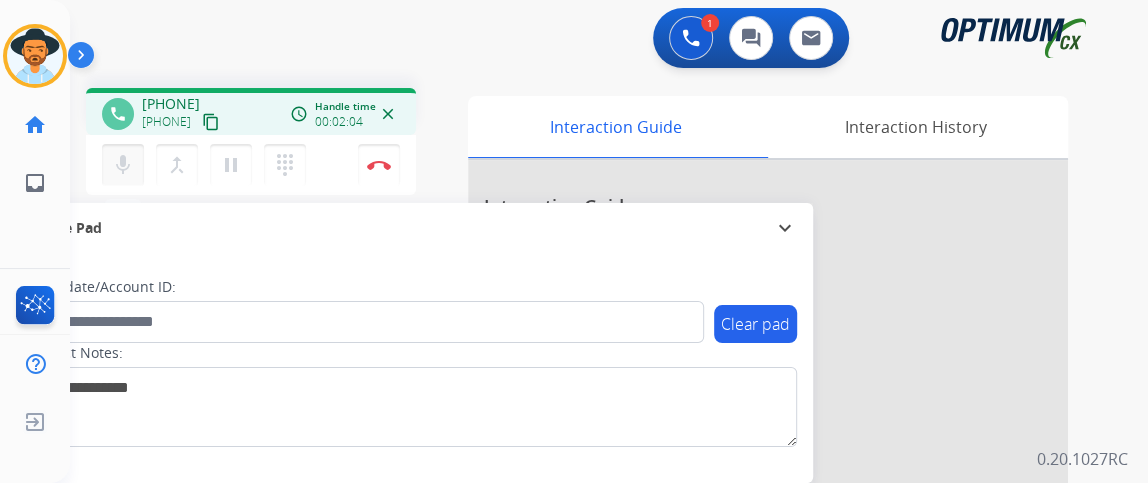click on "mic" at bounding box center (123, 165) 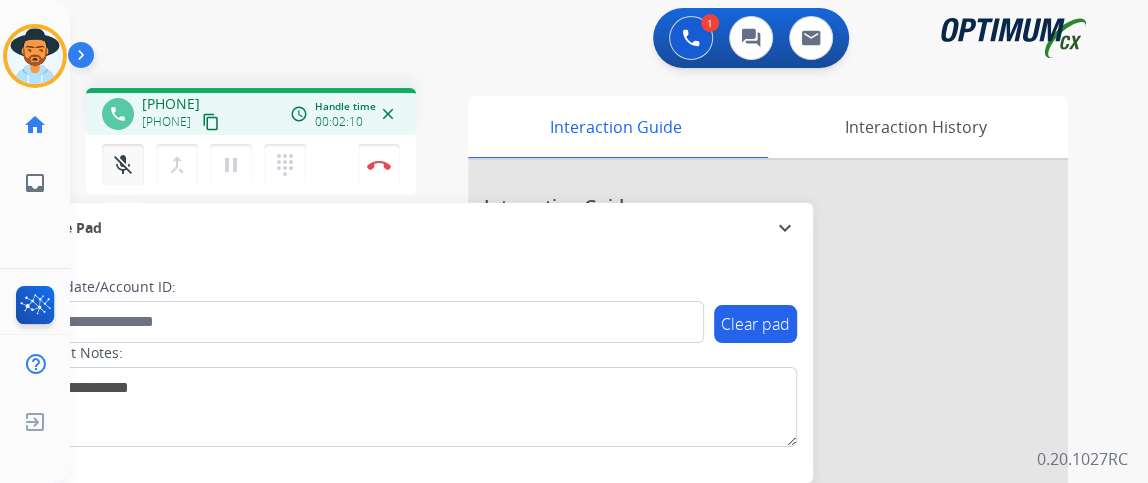 click on "mic_off Mute" at bounding box center (123, 165) 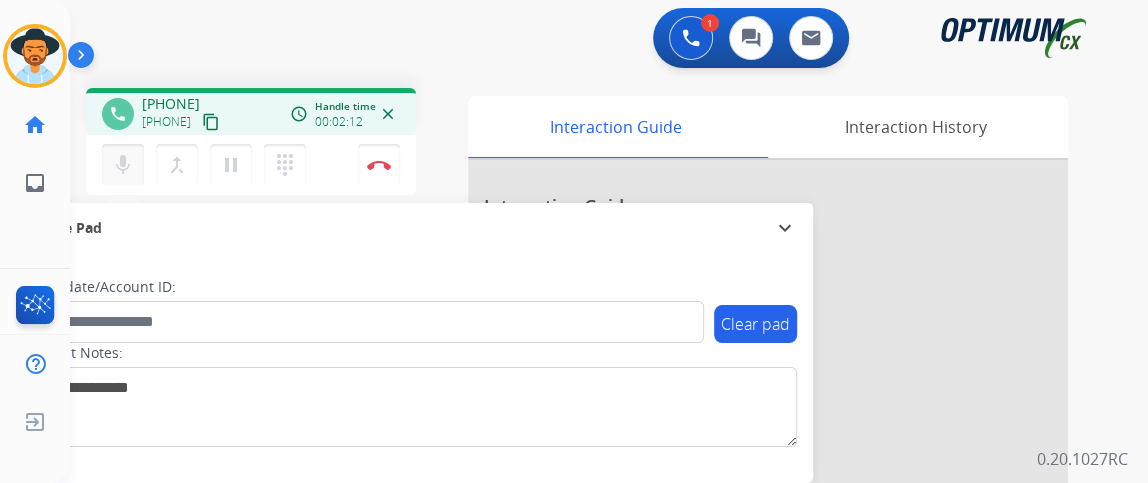 click on "mic Mute" at bounding box center [123, 165] 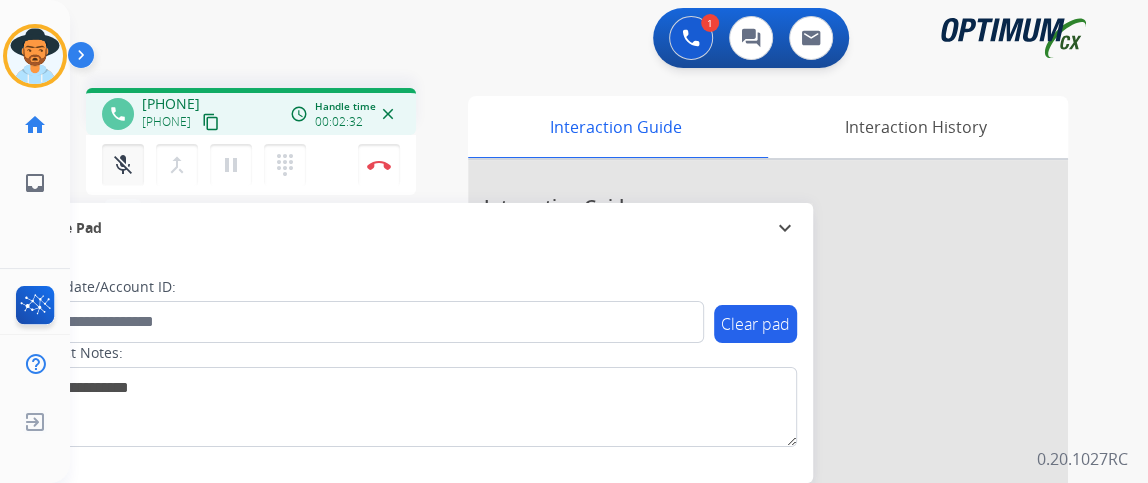 click on "mic_off Mute" at bounding box center (123, 165) 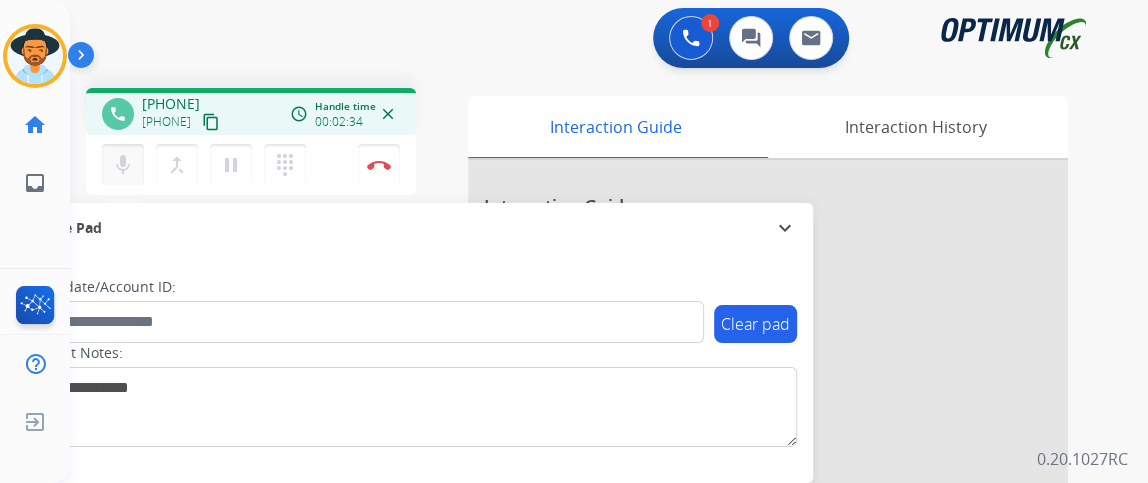 click on "mic Mute" at bounding box center [123, 165] 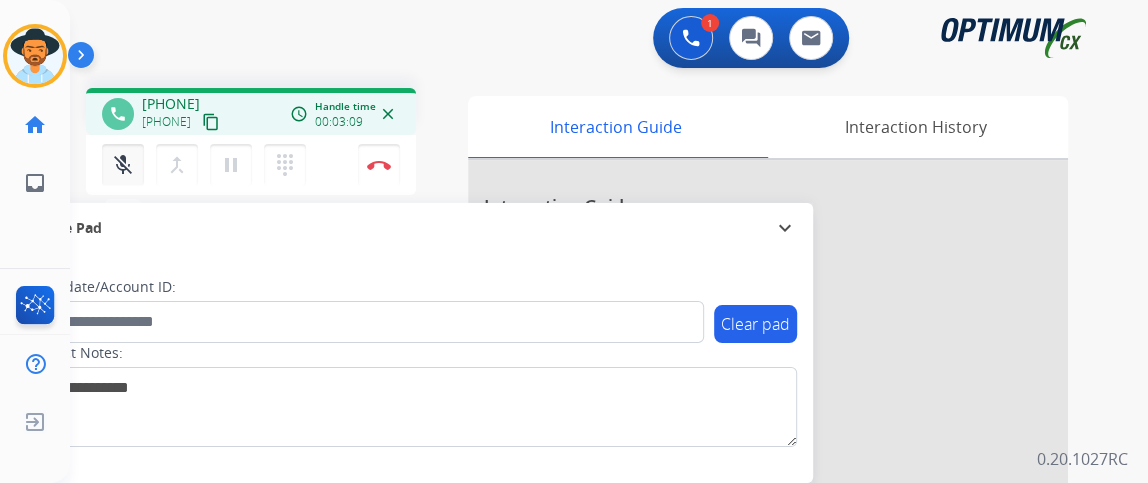 click on "mic_off" at bounding box center (123, 165) 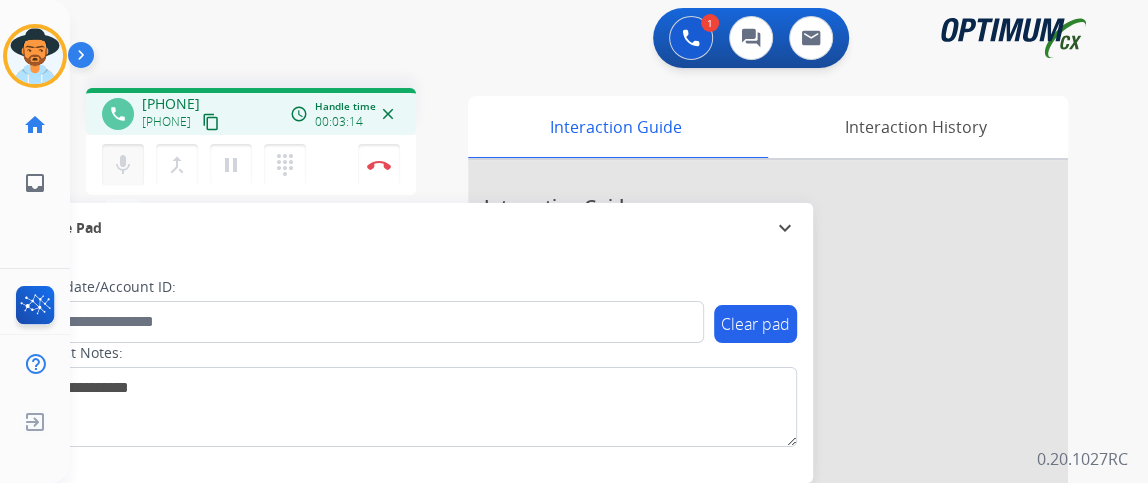 click on "mic" at bounding box center [123, 165] 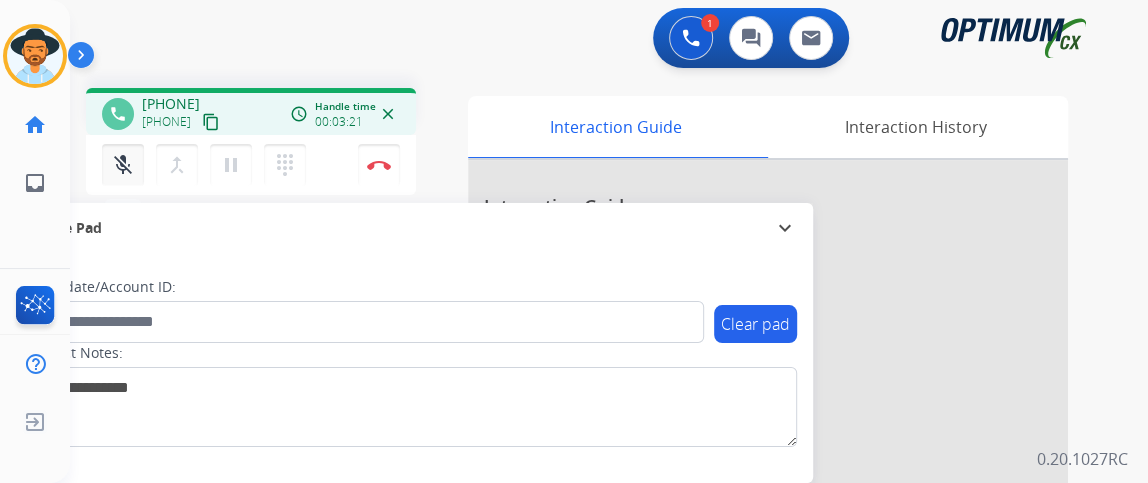 click on "mic_off" at bounding box center [123, 165] 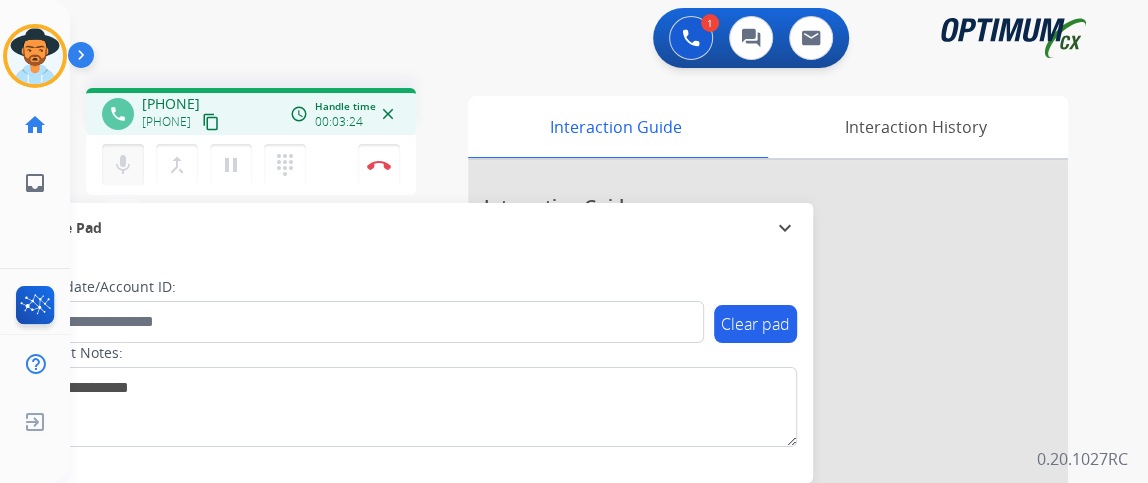 click on "mic" at bounding box center (123, 165) 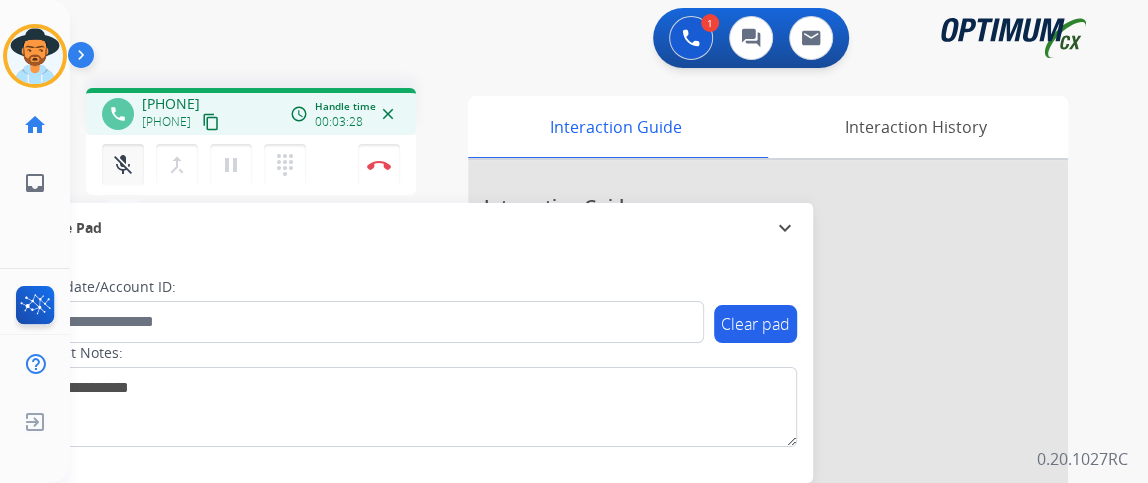 click on "mic_off" at bounding box center (123, 165) 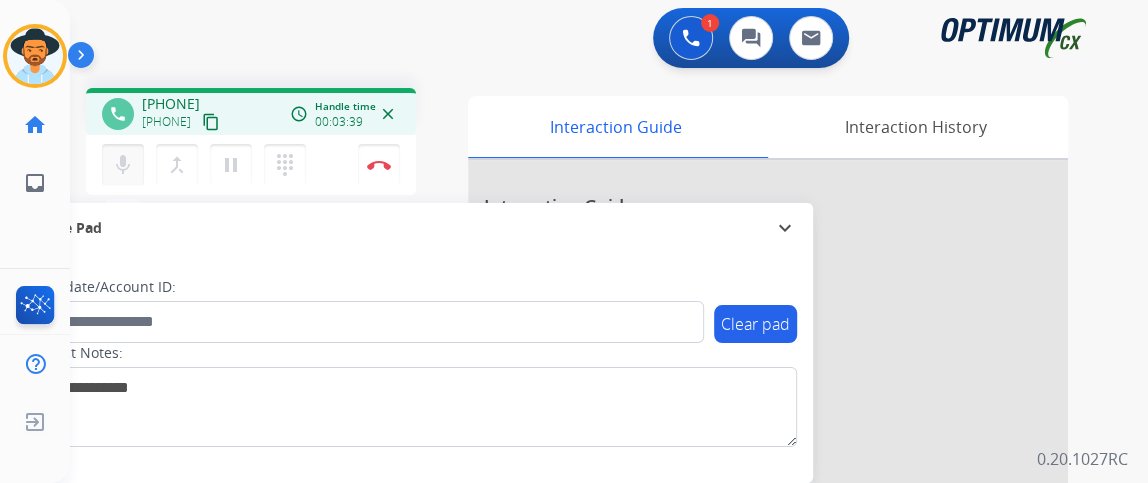 click on "mic" at bounding box center (123, 165) 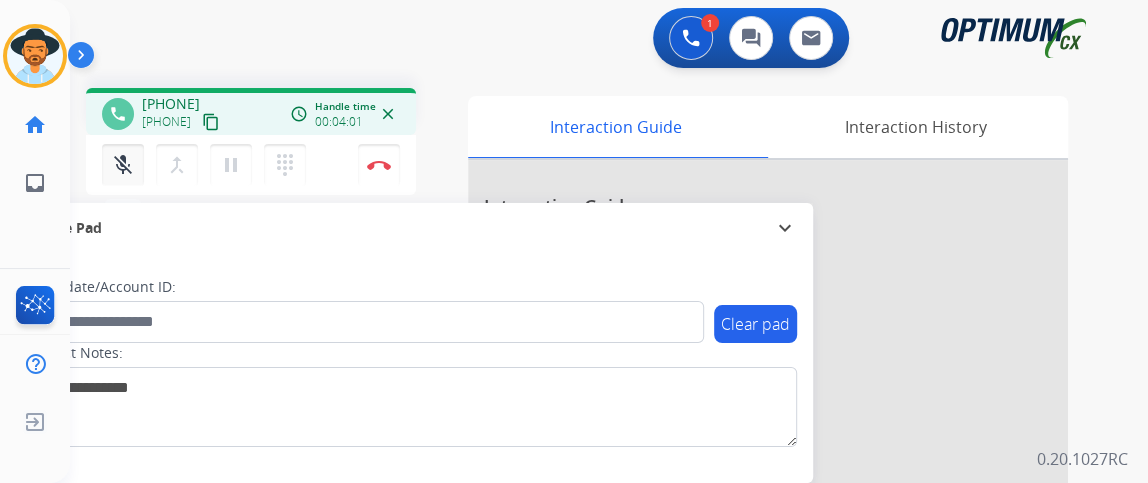 click on "mic_off Mute" at bounding box center [123, 165] 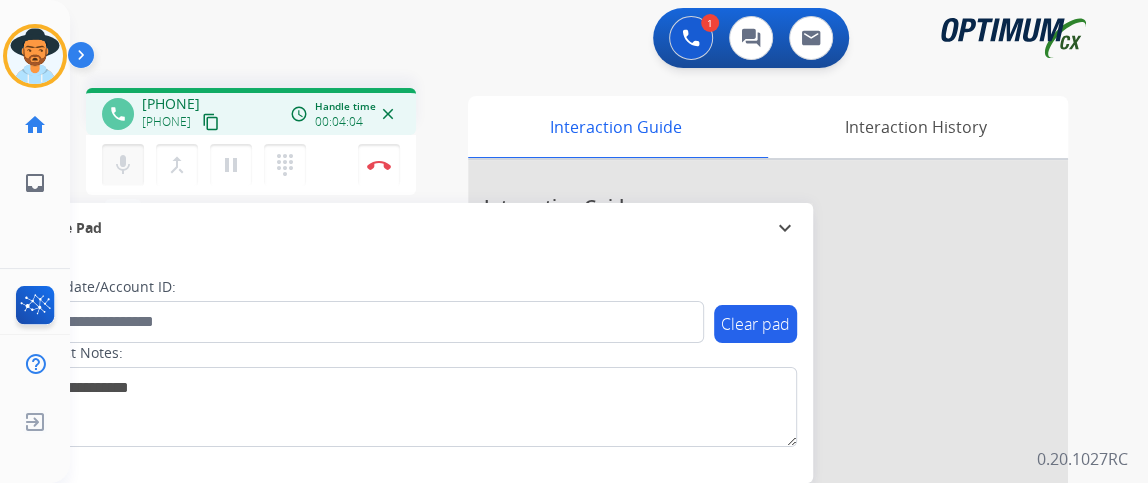 click on "mic" at bounding box center (123, 165) 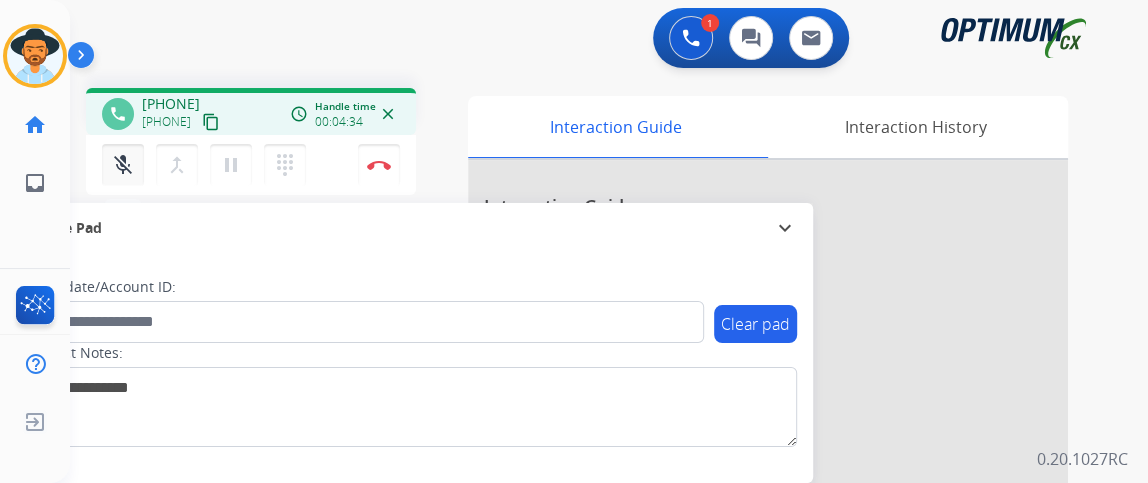 click on "mic_off Mute" at bounding box center [123, 165] 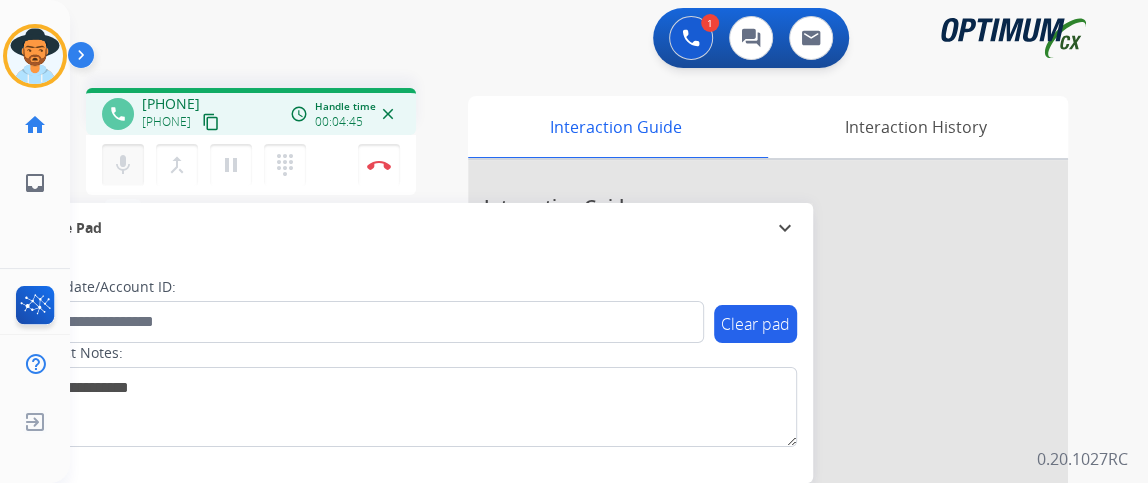 click on "mic" at bounding box center (123, 165) 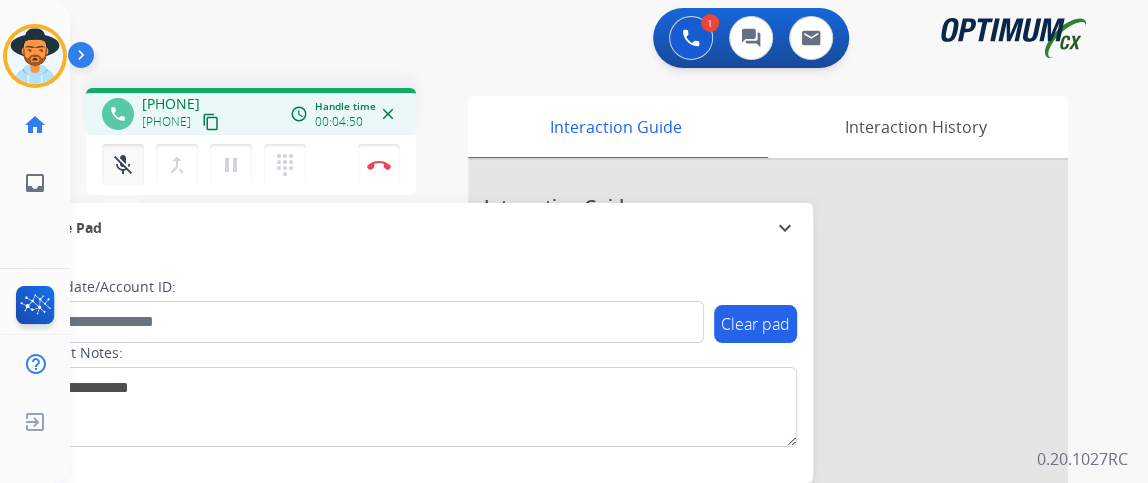 click on "mic_off" at bounding box center [123, 165] 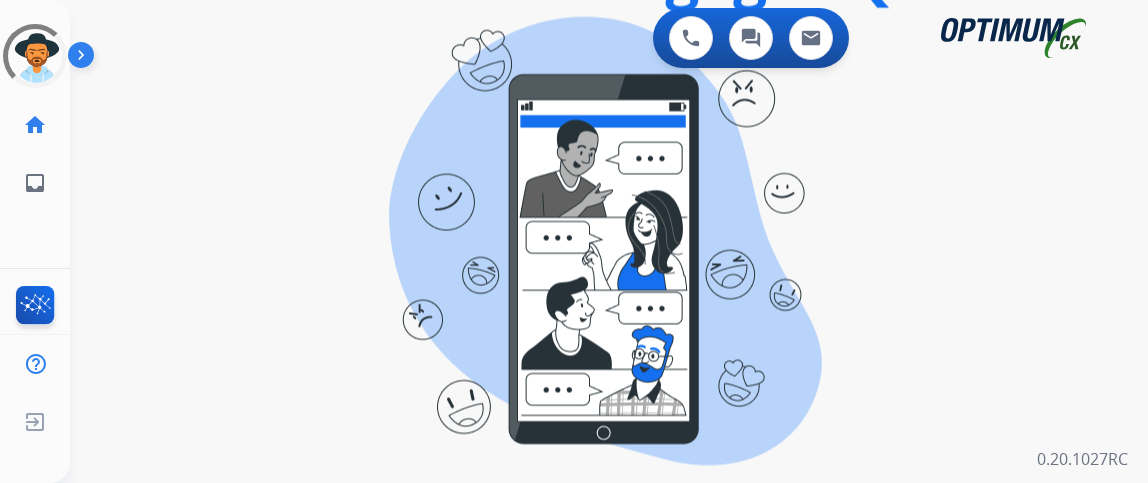 scroll, scrollTop: 0, scrollLeft: 0, axis: both 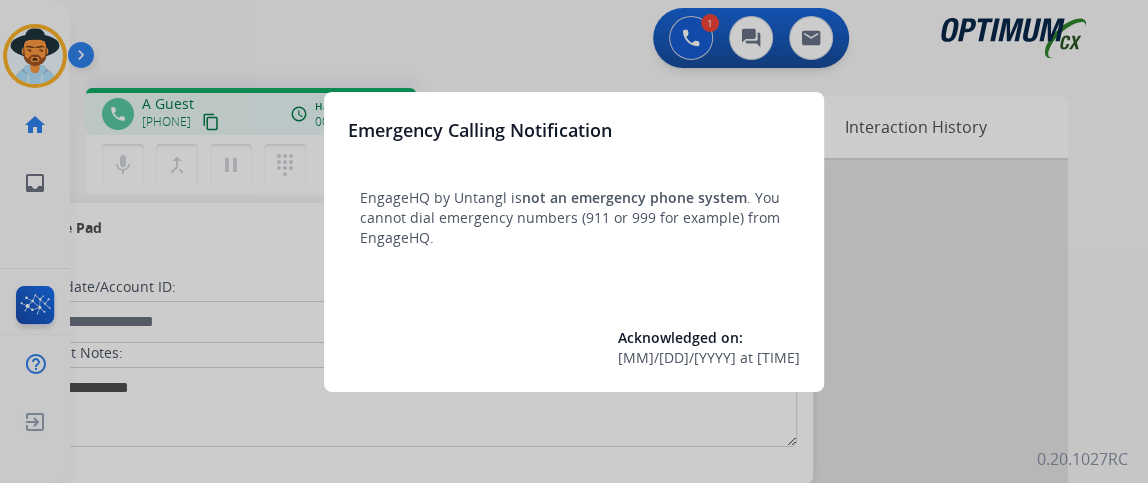 click at bounding box center (574, 241) 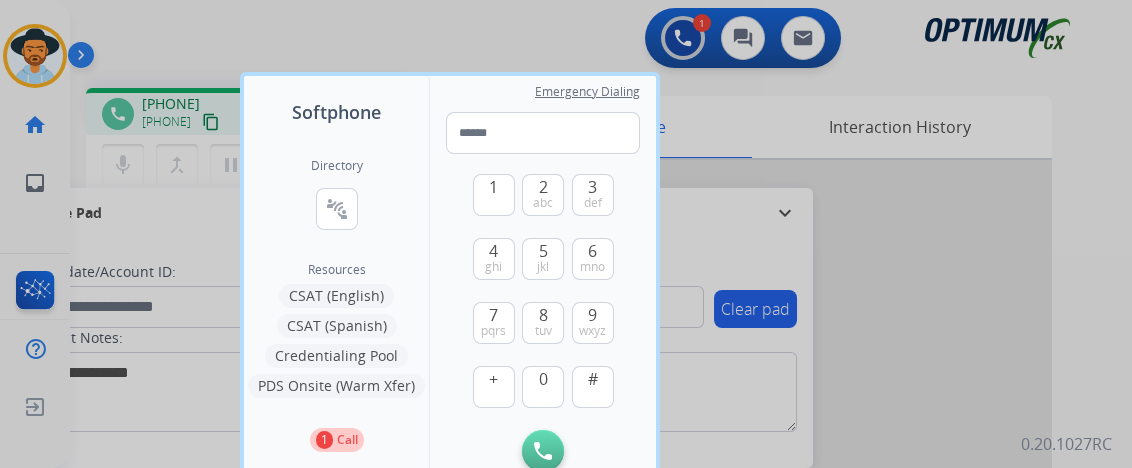 click at bounding box center (566, 234) 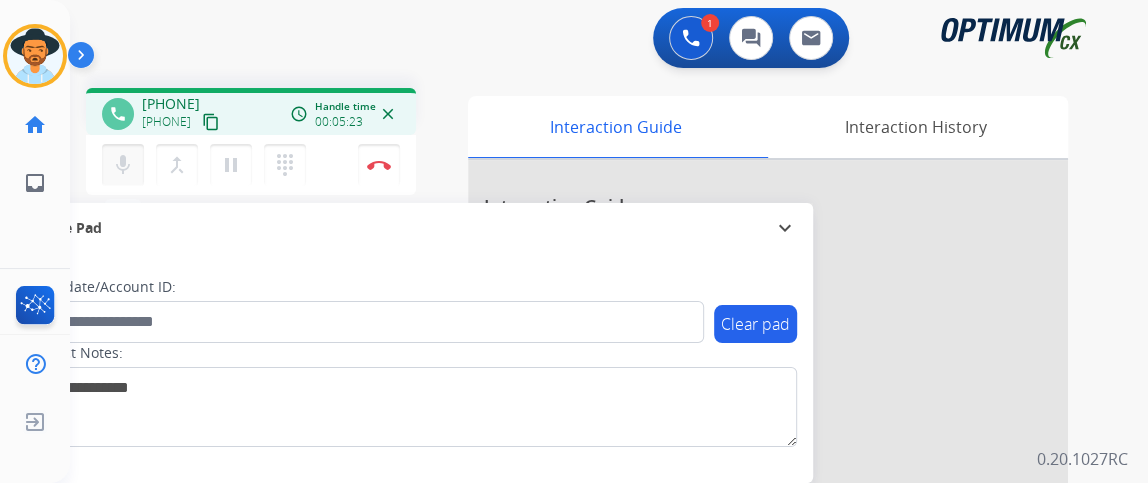 click on "mic" at bounding box center [123, 165] 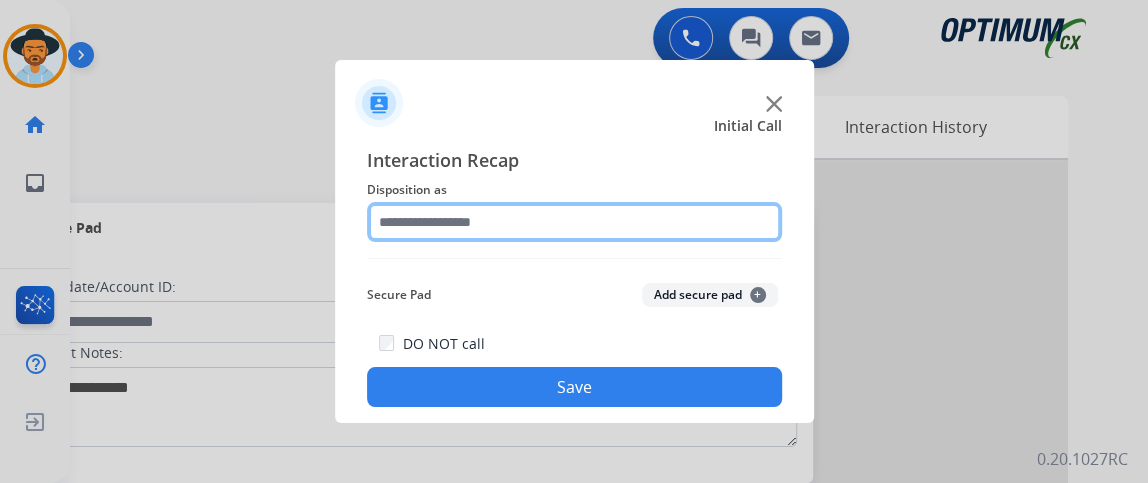 click 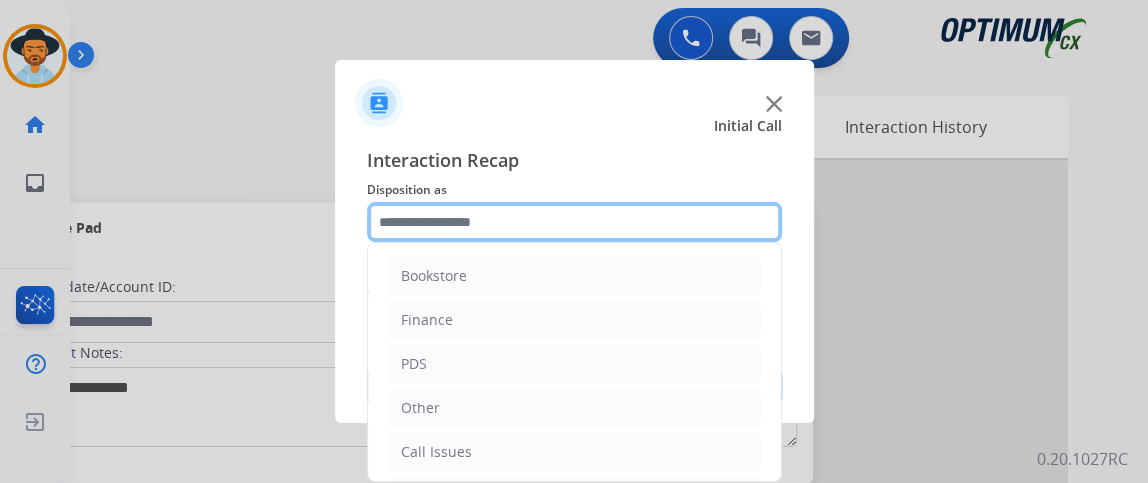 scroll, scrollTop: 131, scrollLeft: 0, axis: vertical 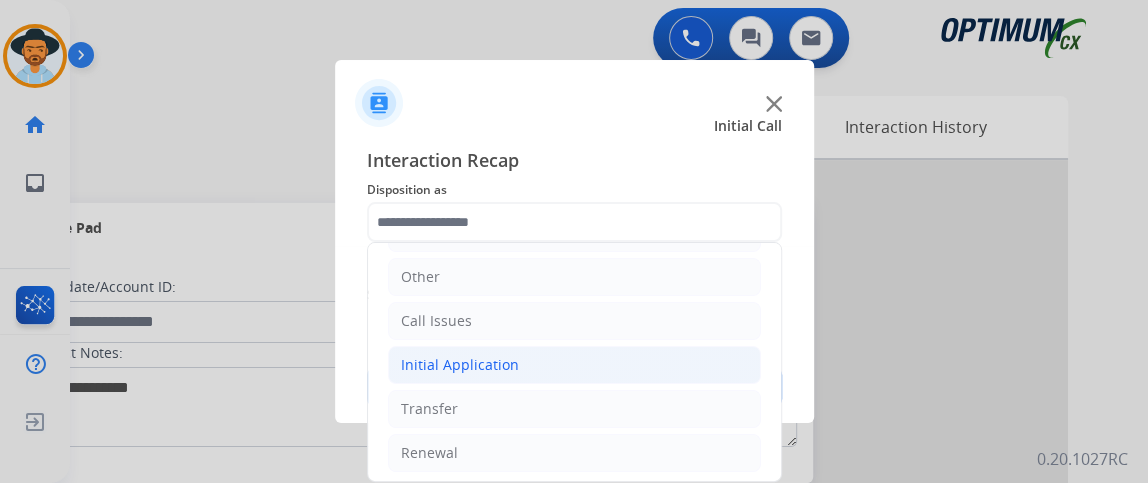 click on "Initial Application" 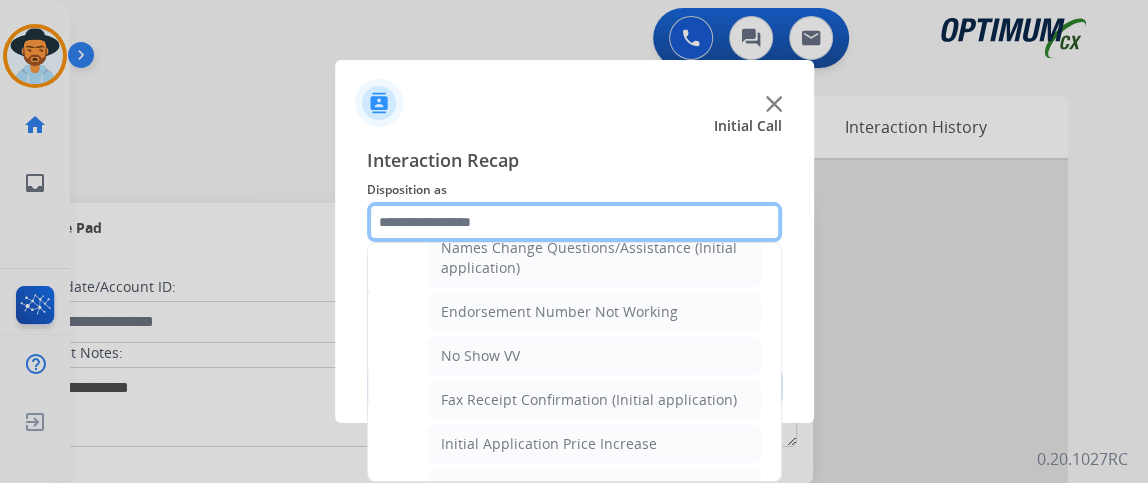 scroll, scrollTop: 624, scrollLeft: 0, axis: vertical 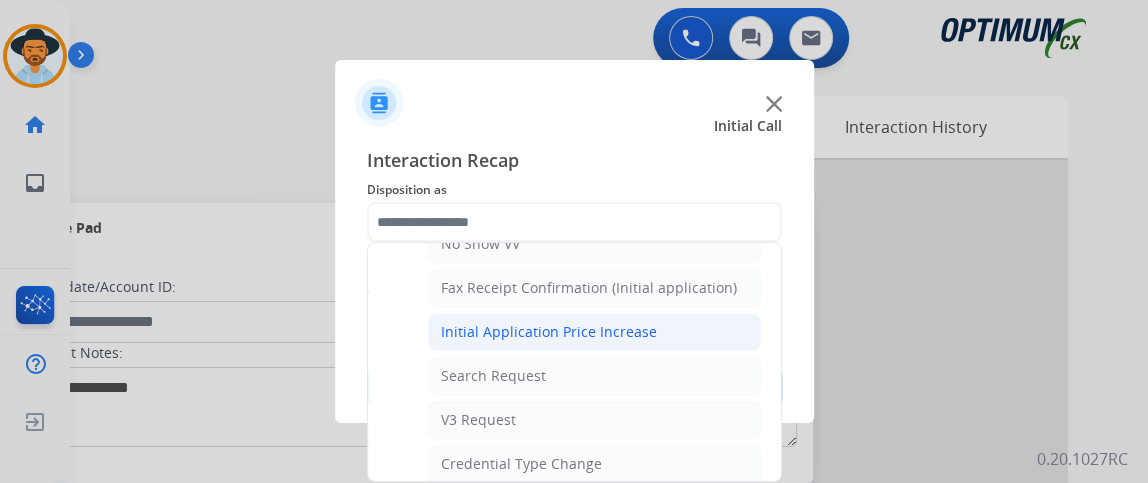 click on "Initial Application Price Increase" 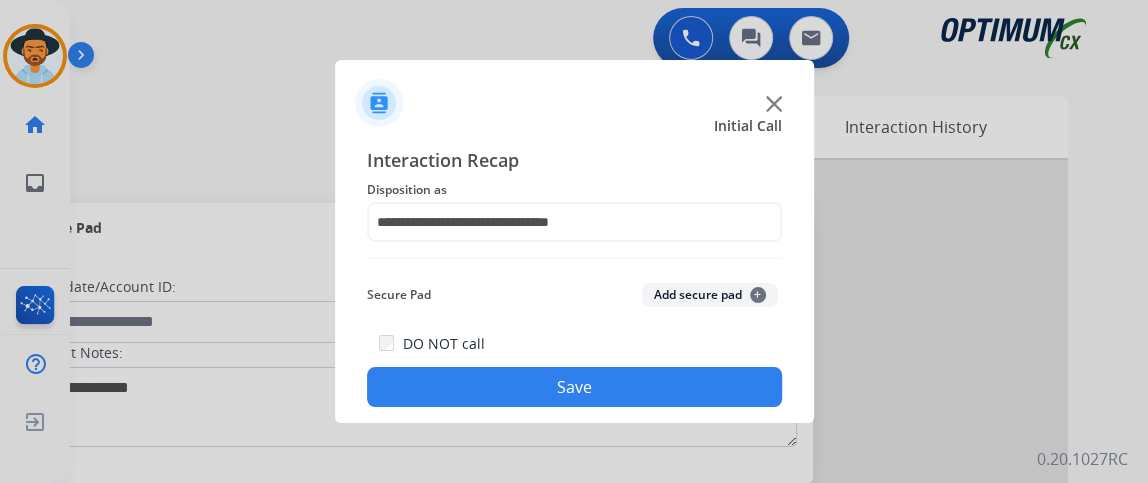 click on "DO NOT call  Save" 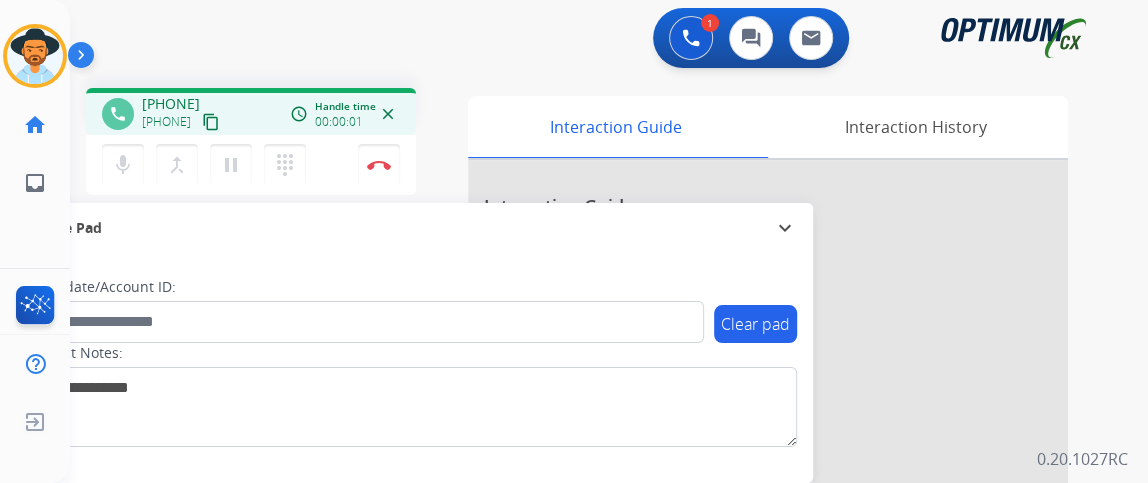 click on "content_copy" at bounding box center [211, 122] 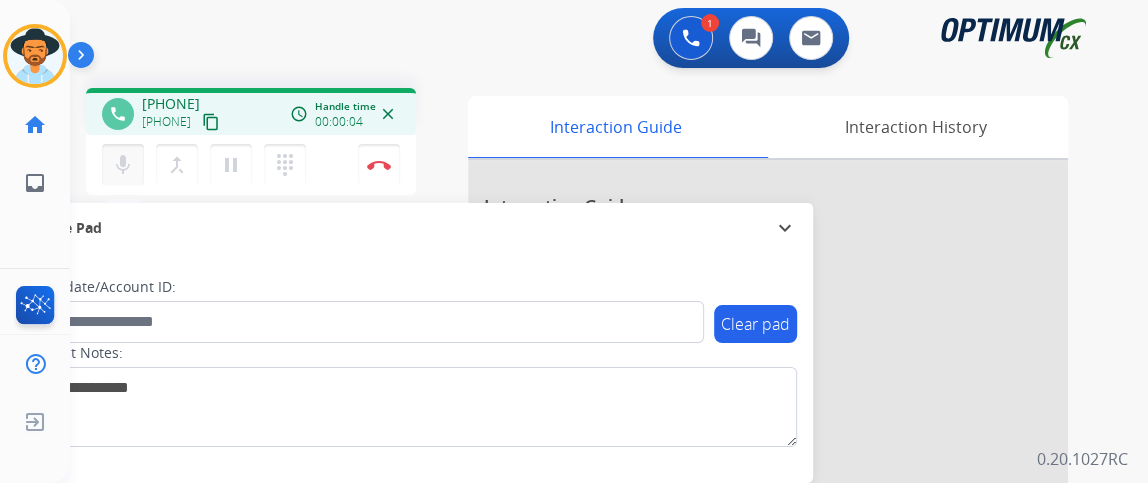 click on "mic" at bounding box center (123, 165) 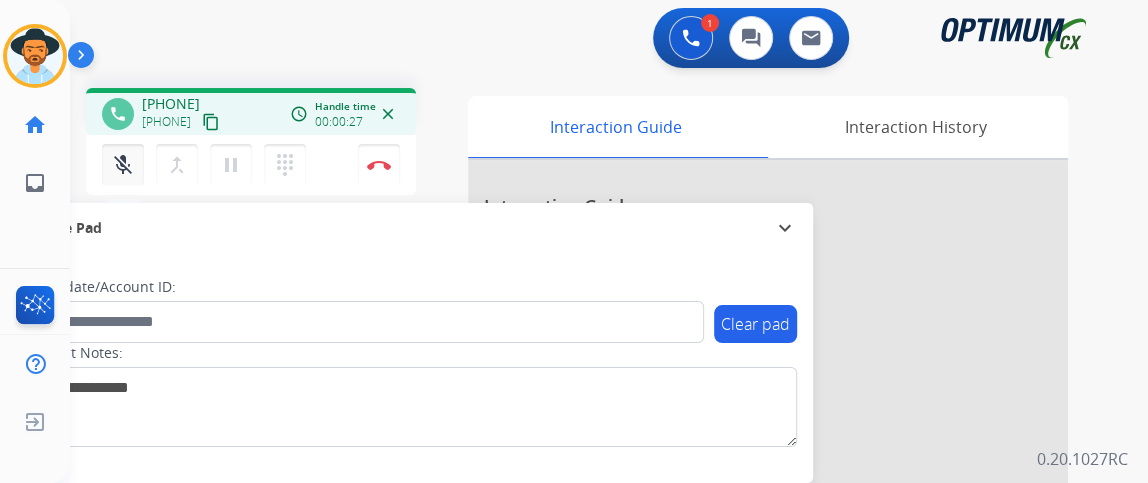 click on "mic_off Mute" at bounding box center [123, 165] 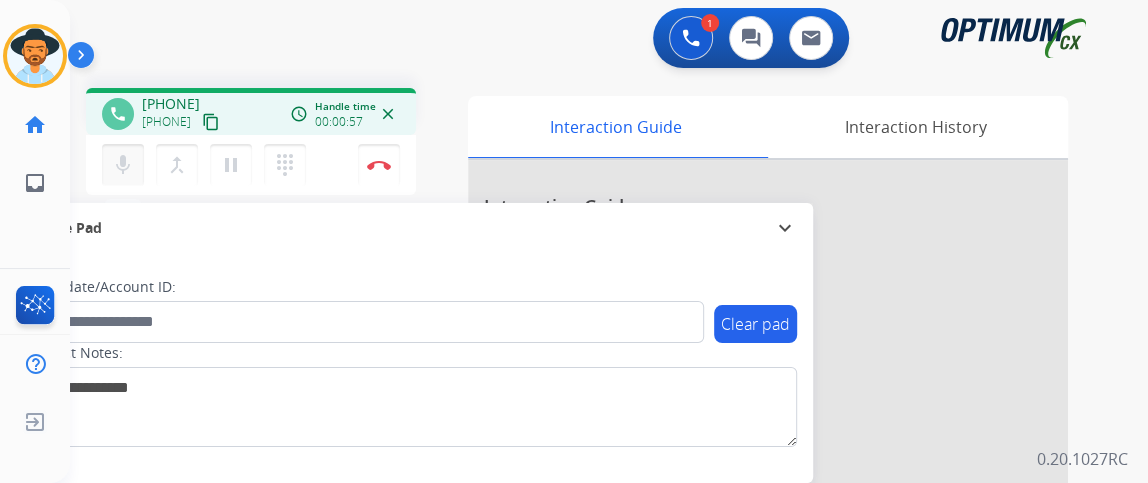 click on "mic" at bounding box center [123, 165] 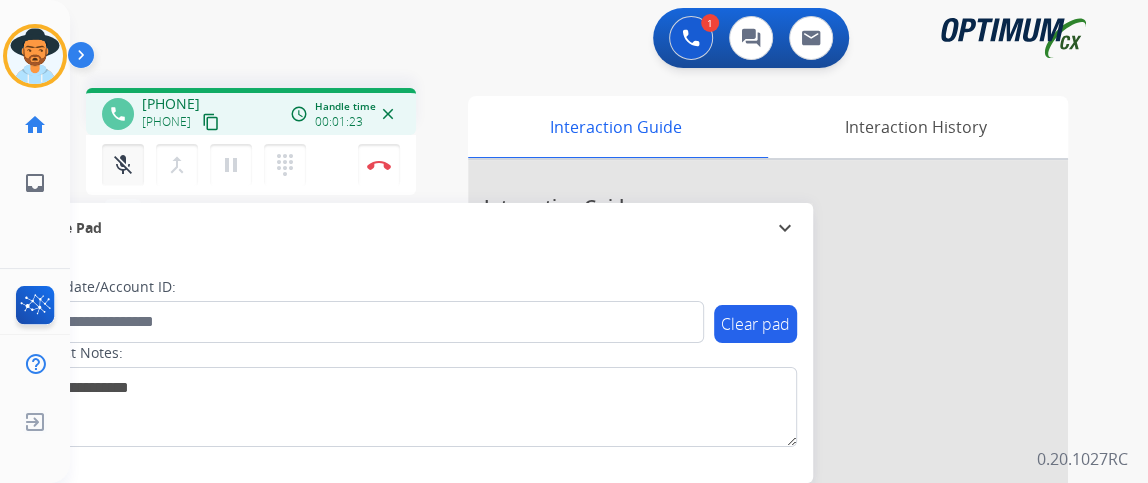 click on "mic_off" at bounding box center (123, 165) 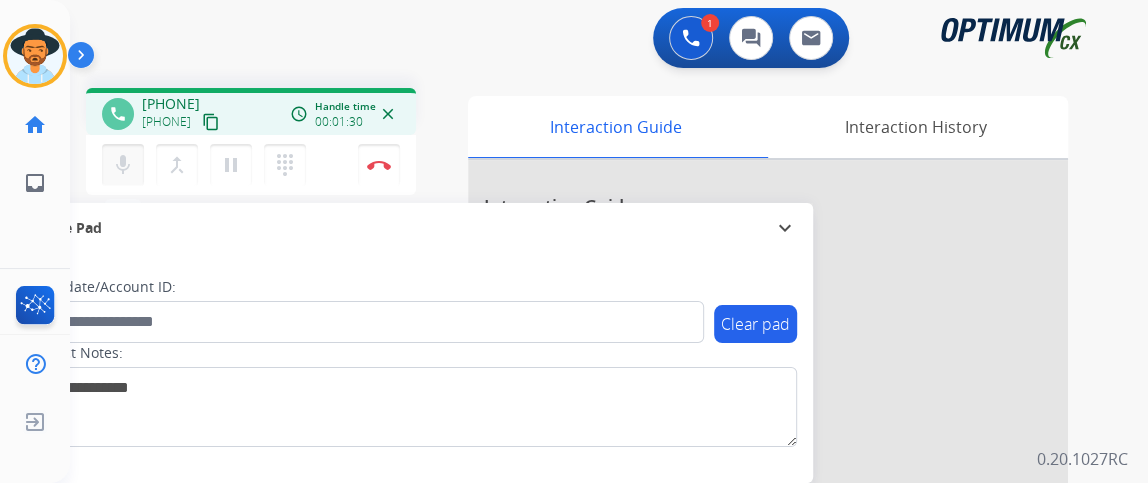 click on "mic" at bounding box center (123, 165) 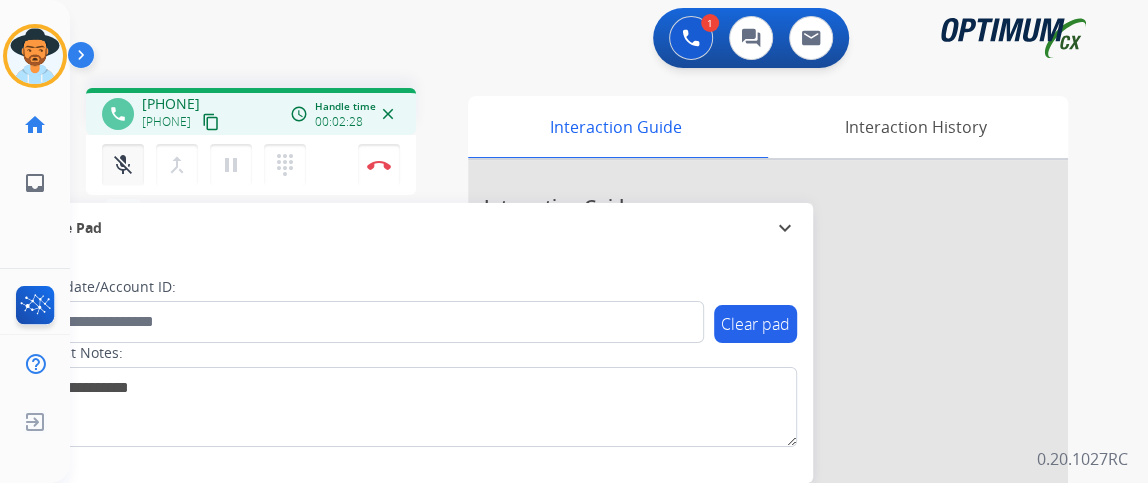 click on "mic_off" at bounding box center (123, 165) 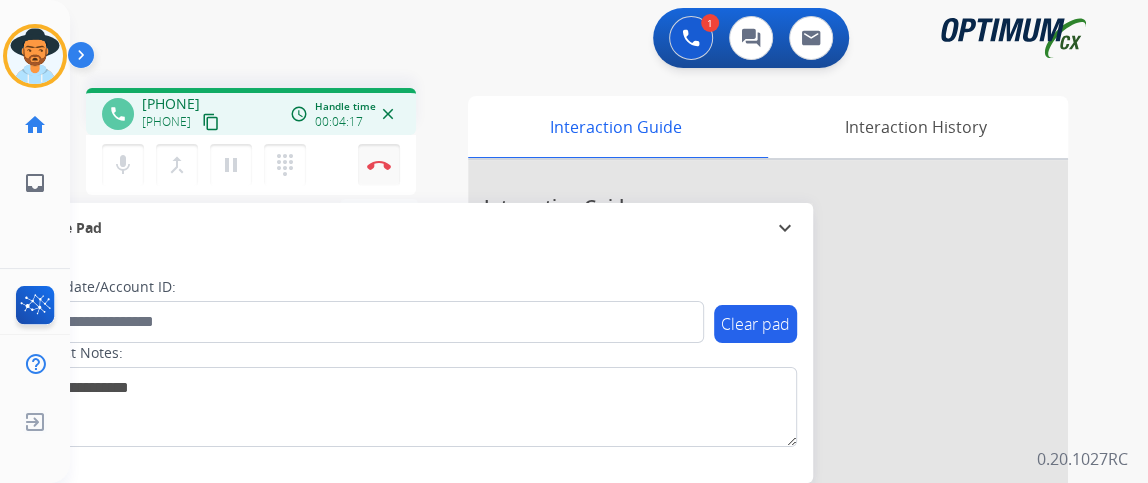 click at bounding box center (379, 165) 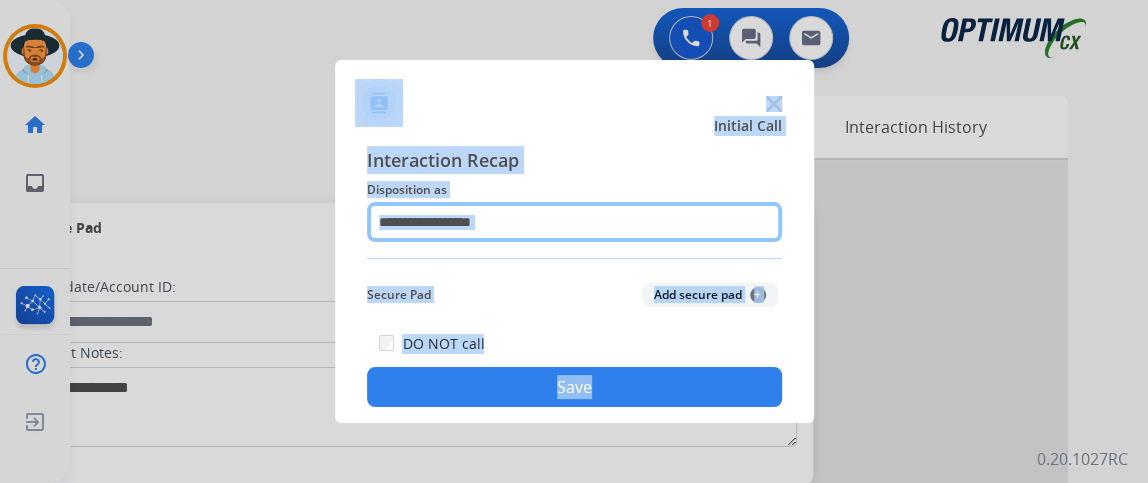 click 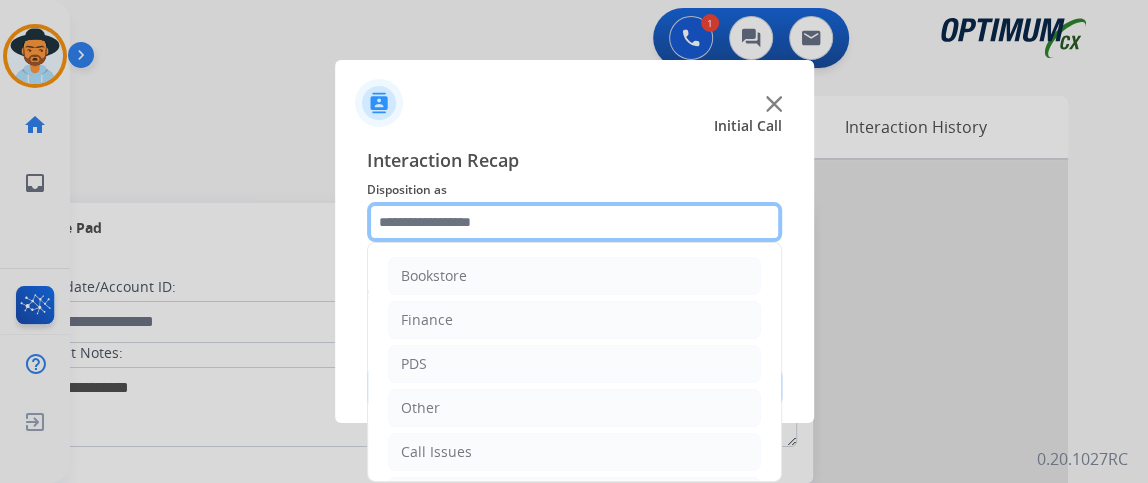 scroll, scrollTop: 131, scrollLeft: 0, axis: vertical 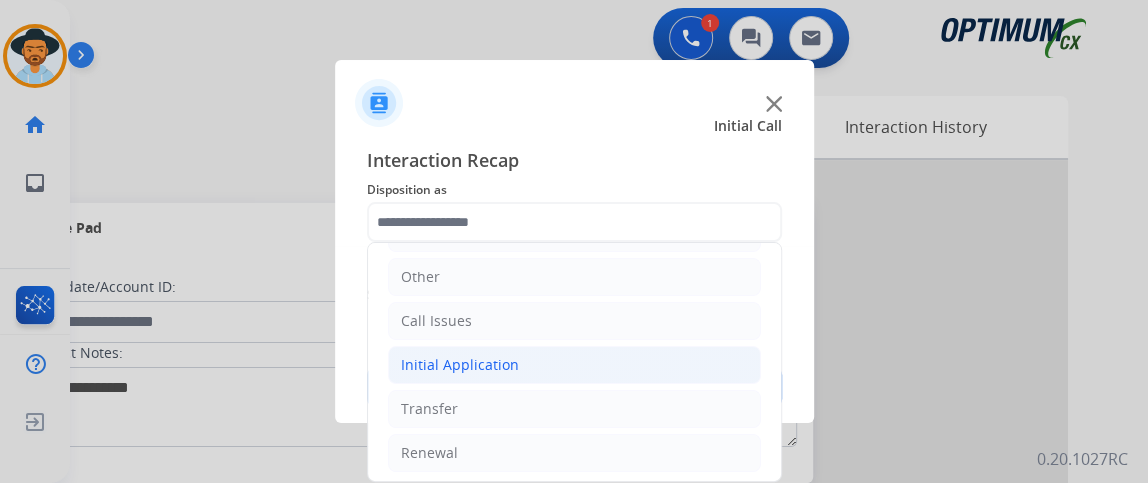 click on "Initial Application" 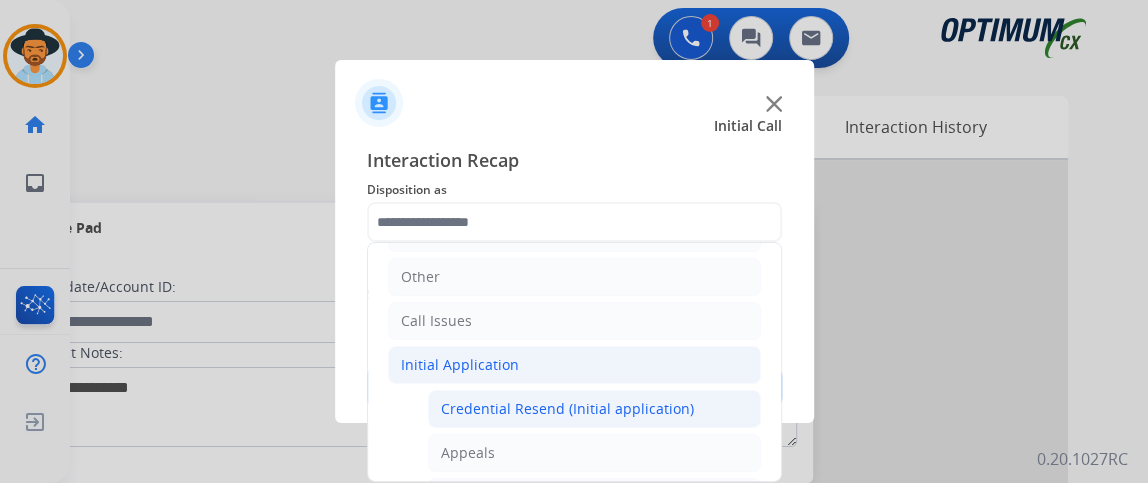 click on "Credential Resend (Initial application)" 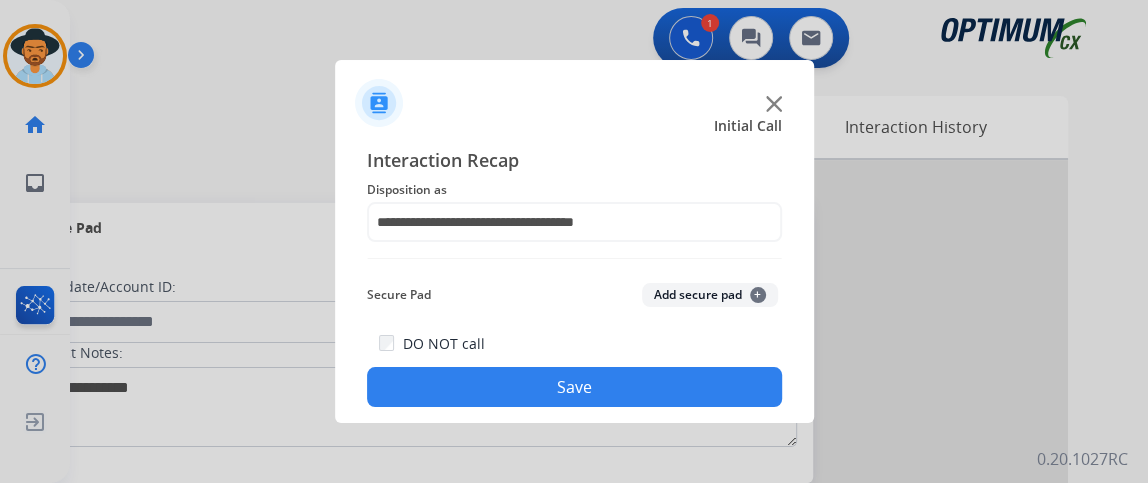 click on "Save" 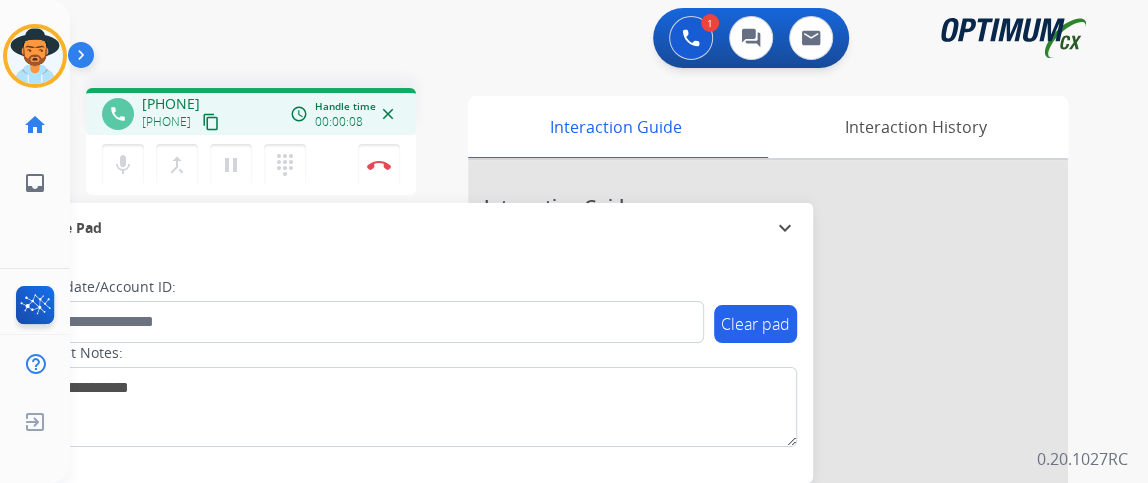 click on "mic Mute merge_type Bridge pause Hold dialpad Dialpad Disconnect" at bounding box center (251, 165) 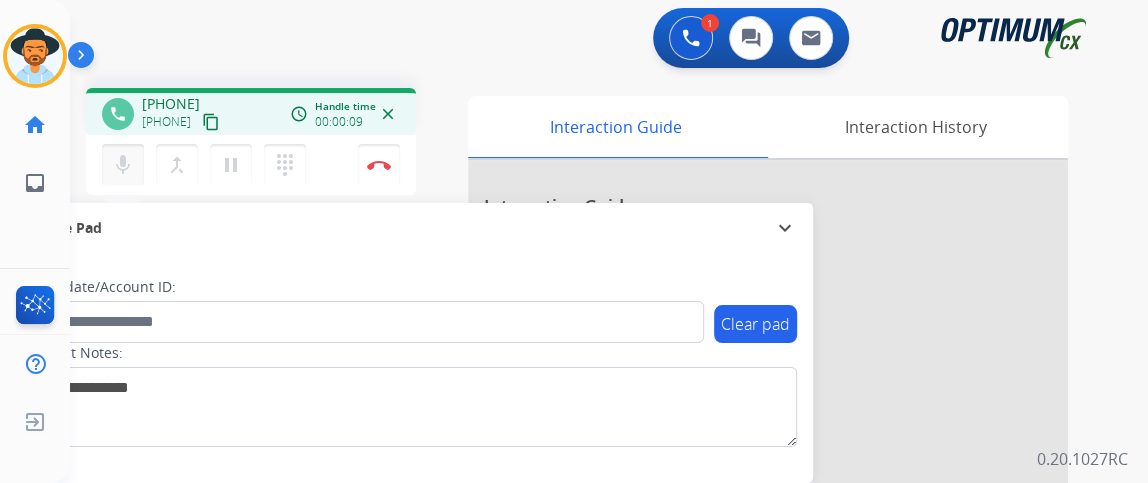 click on "mic" at bounding box center (123, 165) 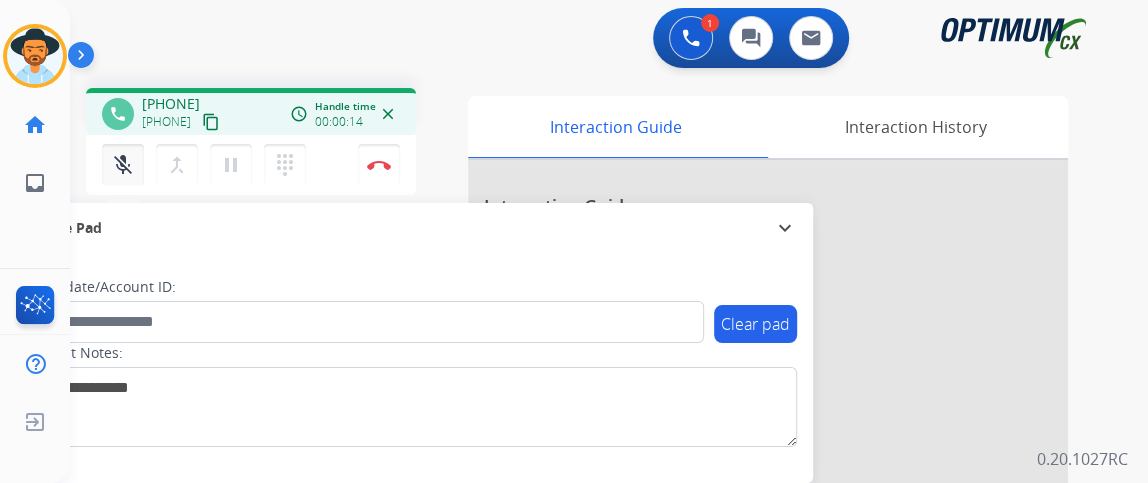 click on "mic_off" at bounding box center [123, 165] 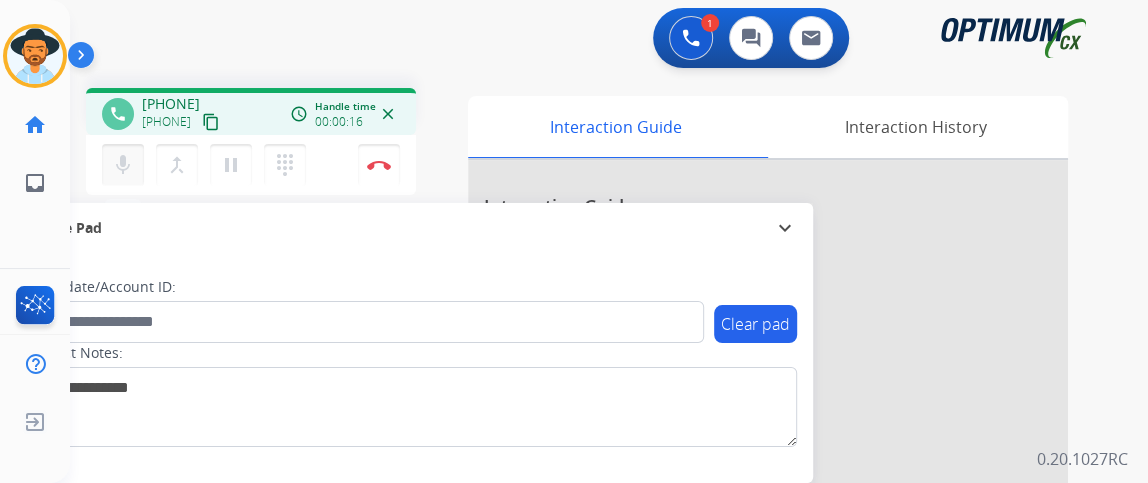 click on "mic" at bounding box center (123, 165) 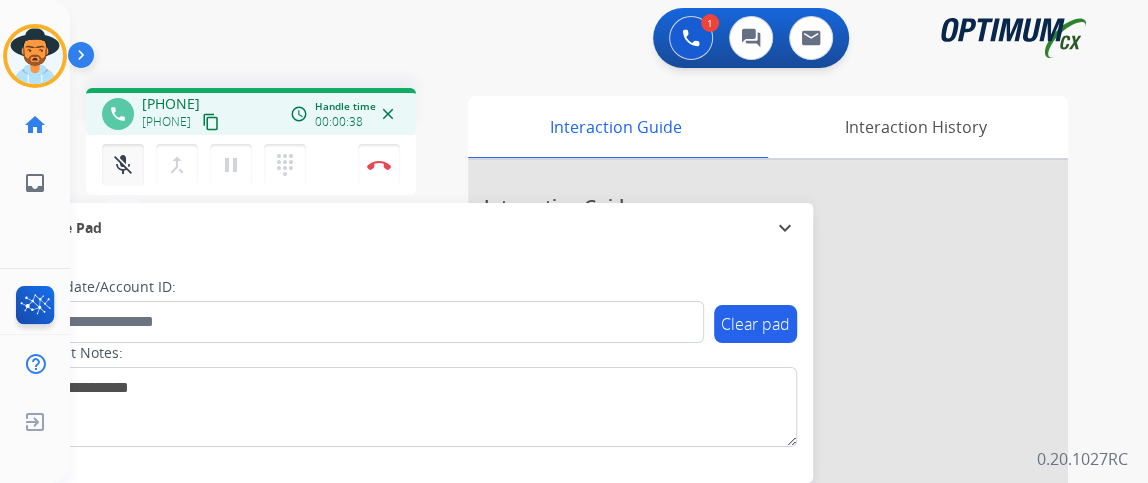 click on "mic_off" at bounding box center [123, 165] 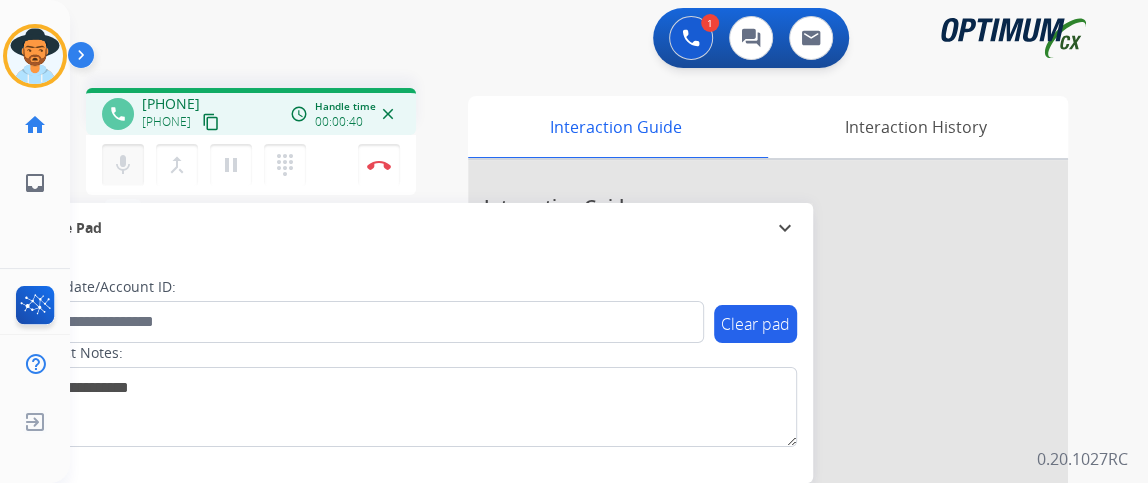 click on "mic" at bounding box center [123, 165] 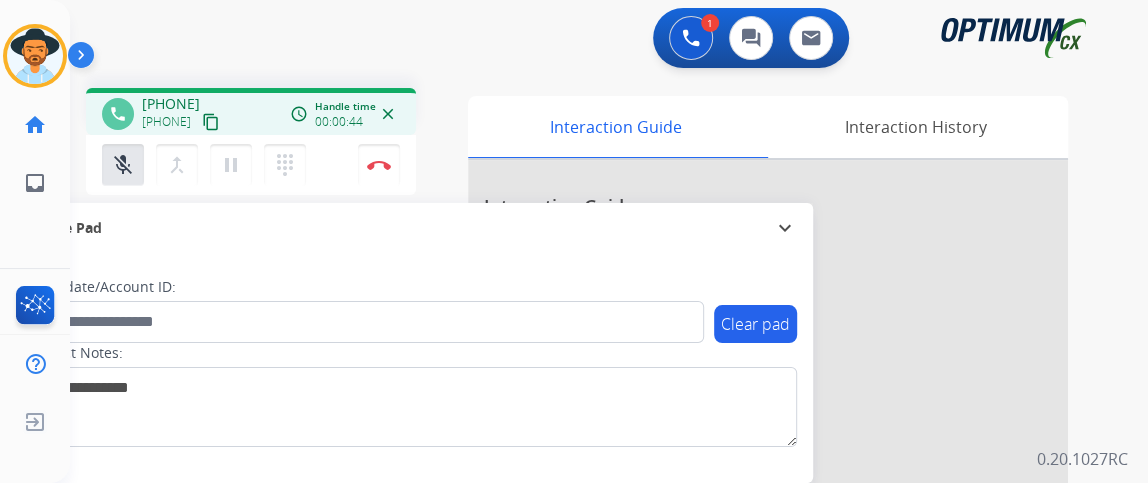 drag, startPoint x: 118, startPoint y: 160, endPoint x: 137, endPoint y: 250, distance: 91.983696 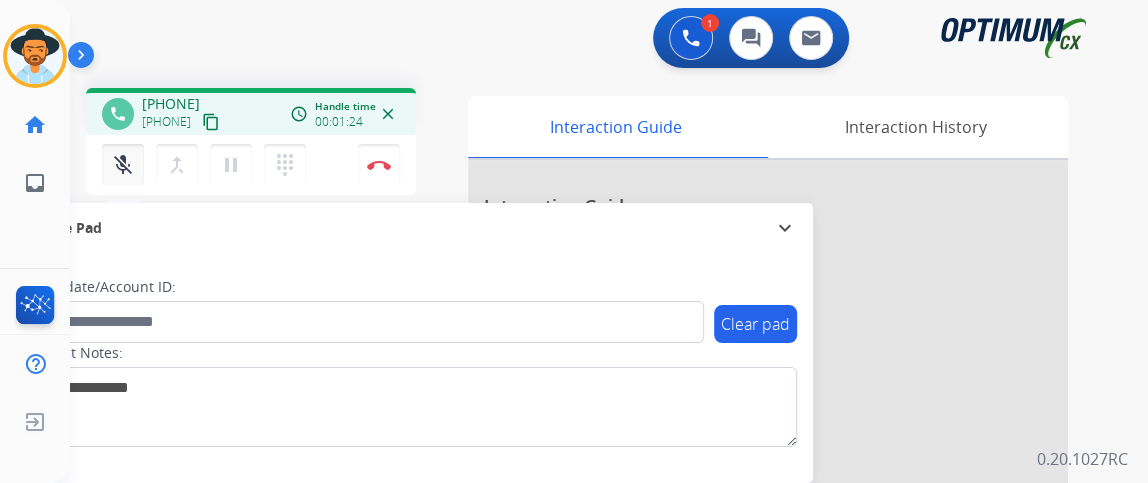 click on "mic_off Mute" at bounding box center (123, 165) 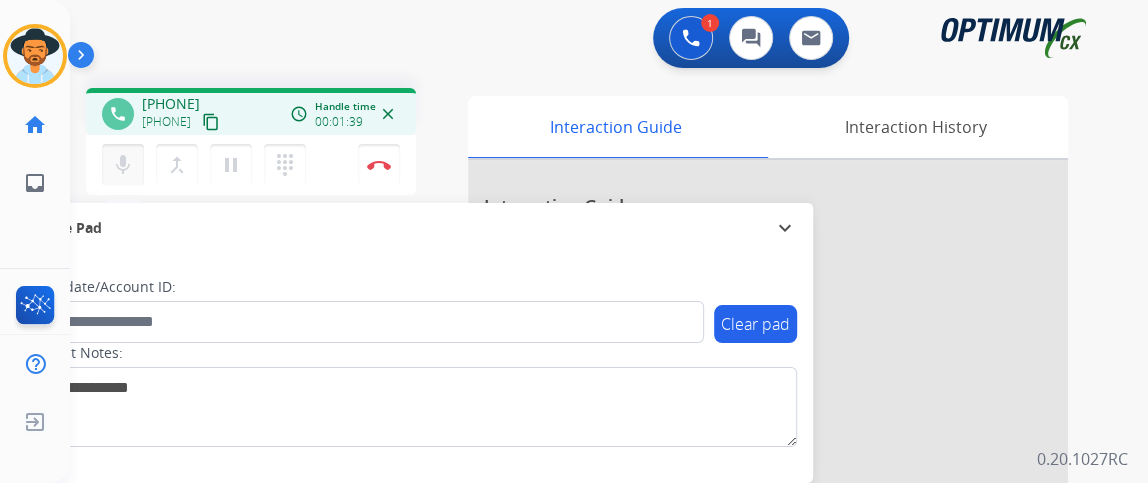 click on "mic Mute" at bounding box center (123, 165) 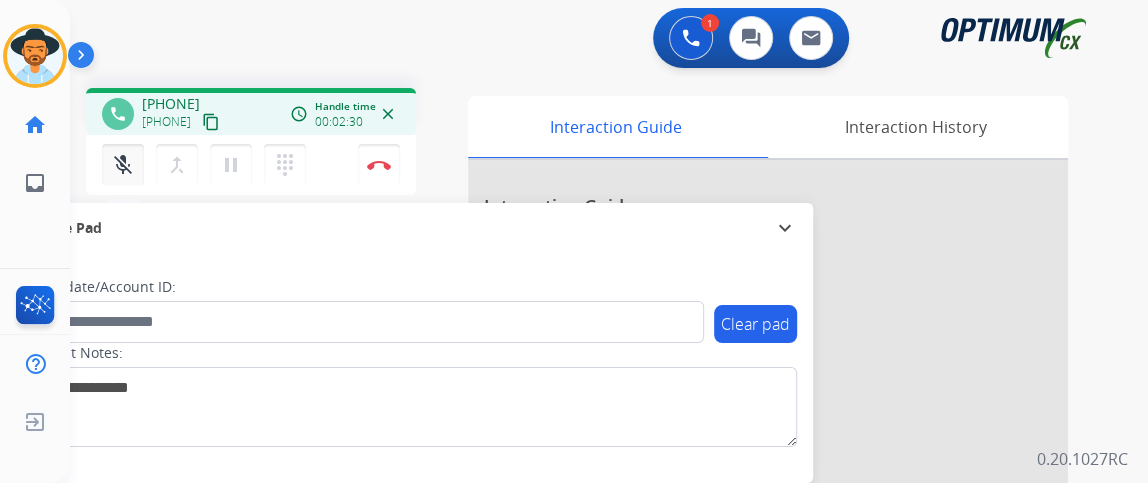 click on "mic_off Mute" at bounding box center (123, 165) 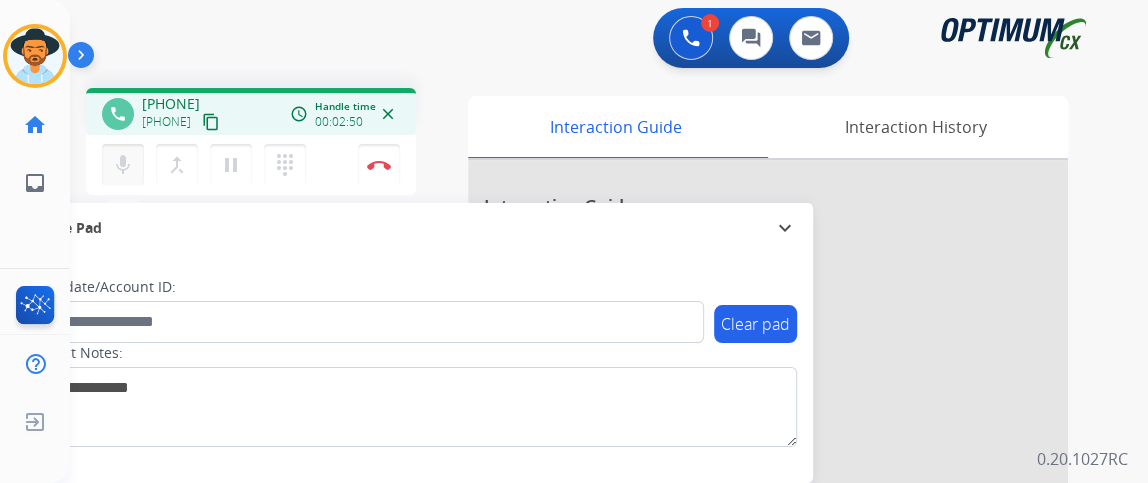 click on "mic" at bounding box center [123, 165] 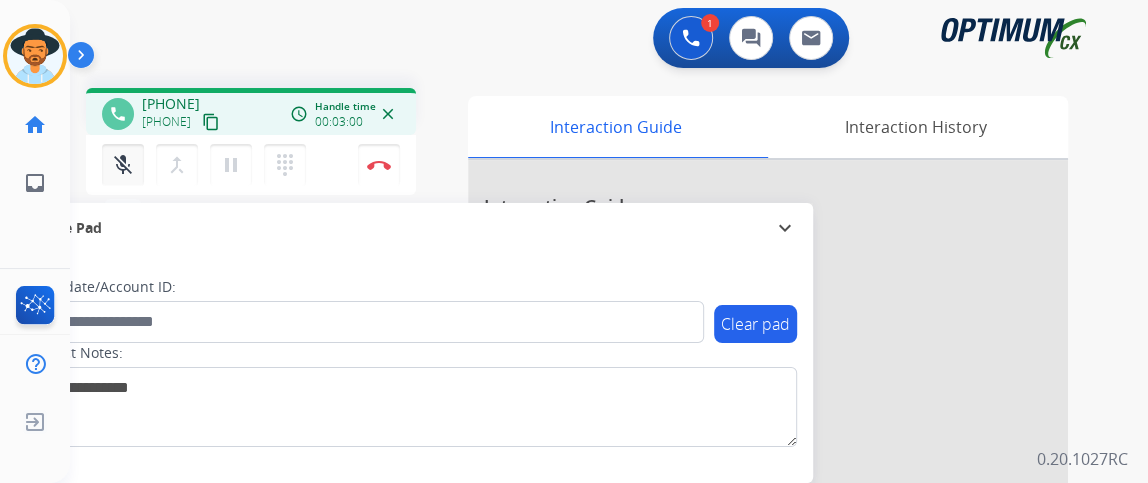 click on "mic_off" at bounding box center (123, 165) 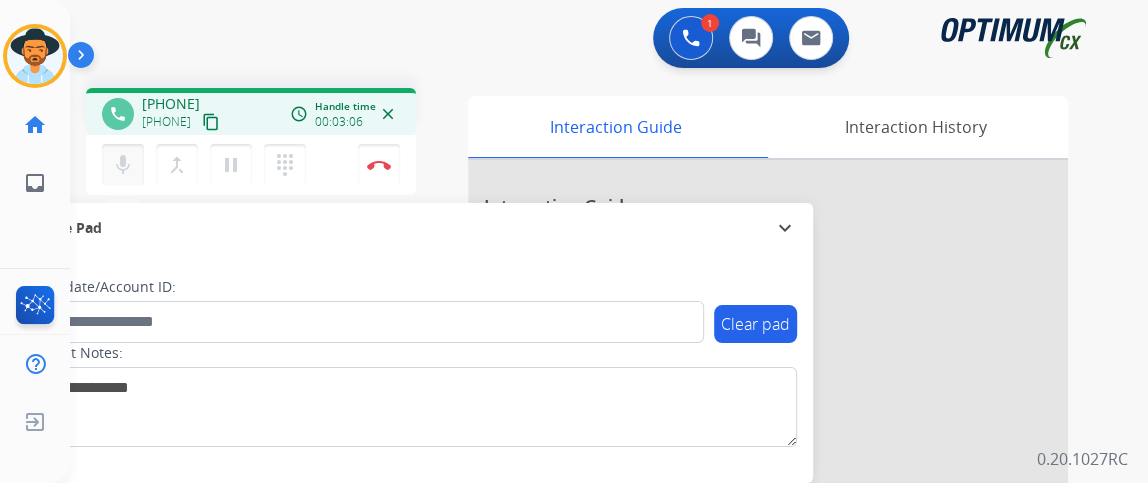 click on "mic" at bounding box center [123, 165] 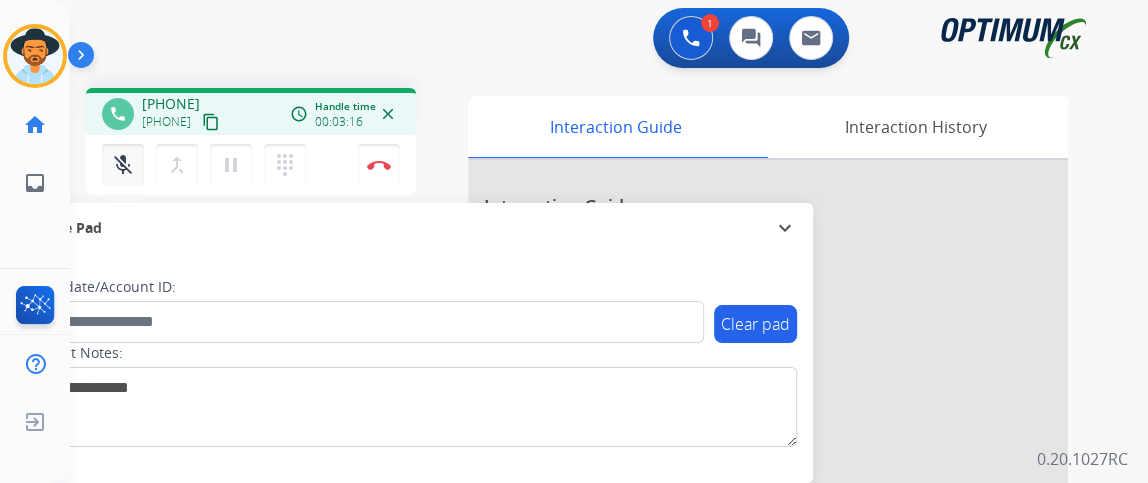 click on "mic_off Mute" at bounding box center (123, 165) 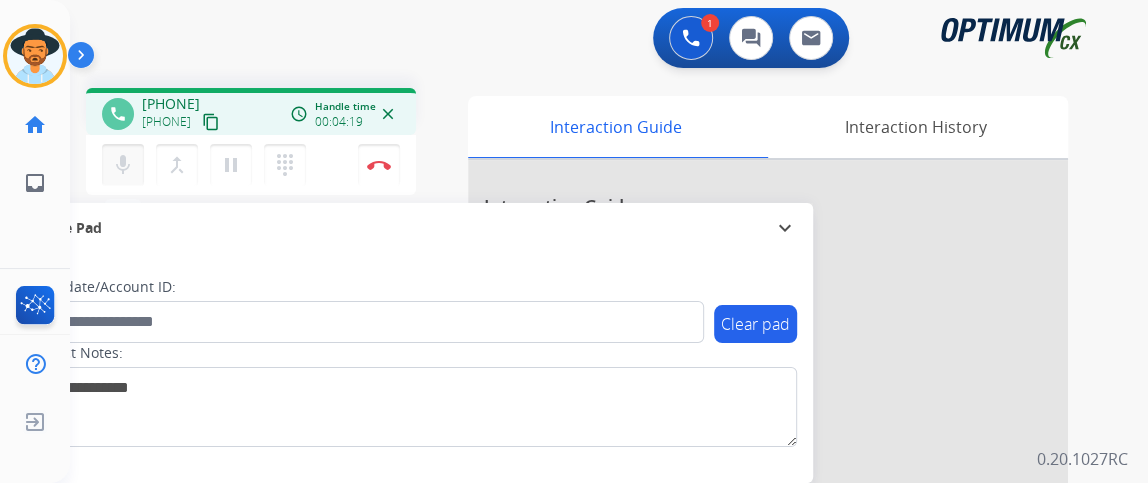 click on "mic" at bounding box center (123, 165) 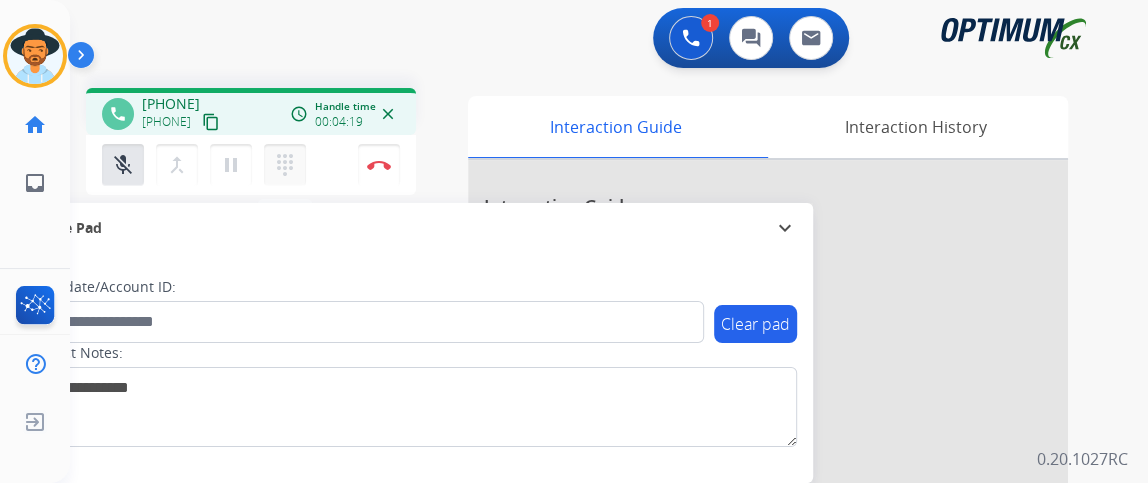 click on "dialpad Dialpad" at bounding box center (285, 165) 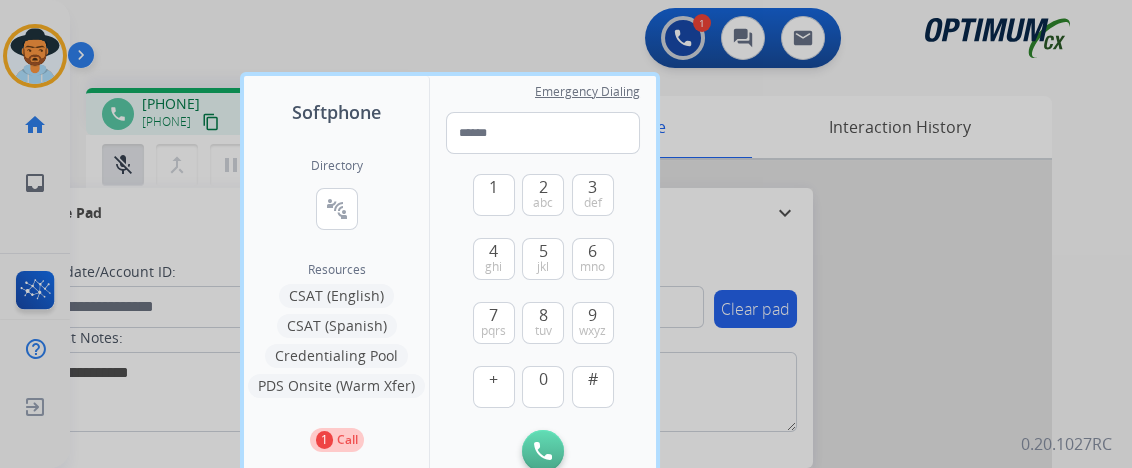 click on "Credentialing Pool" at bounding box center (336, 356) 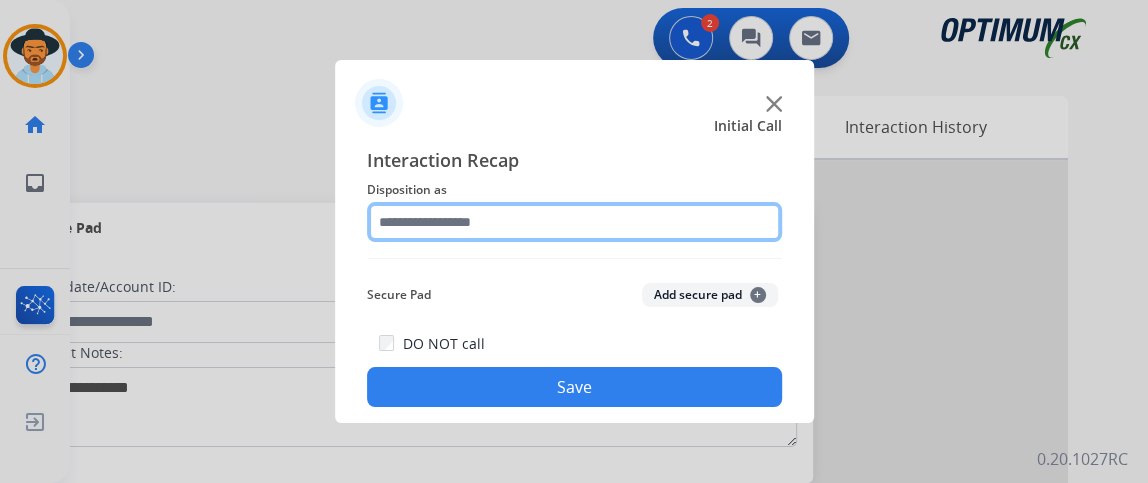 click 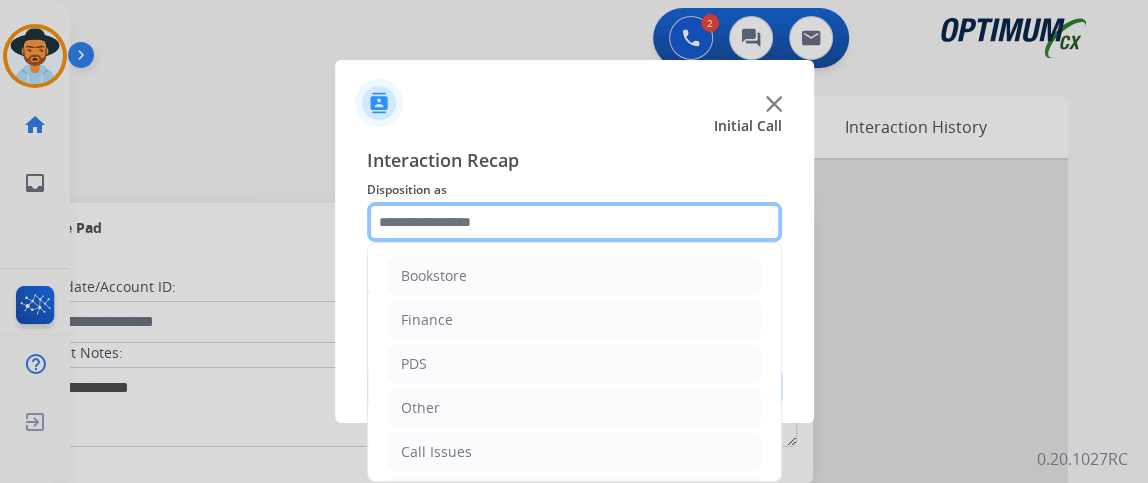 scroll, scrollTop: 131, scrollLeft: 0, axis: vertical 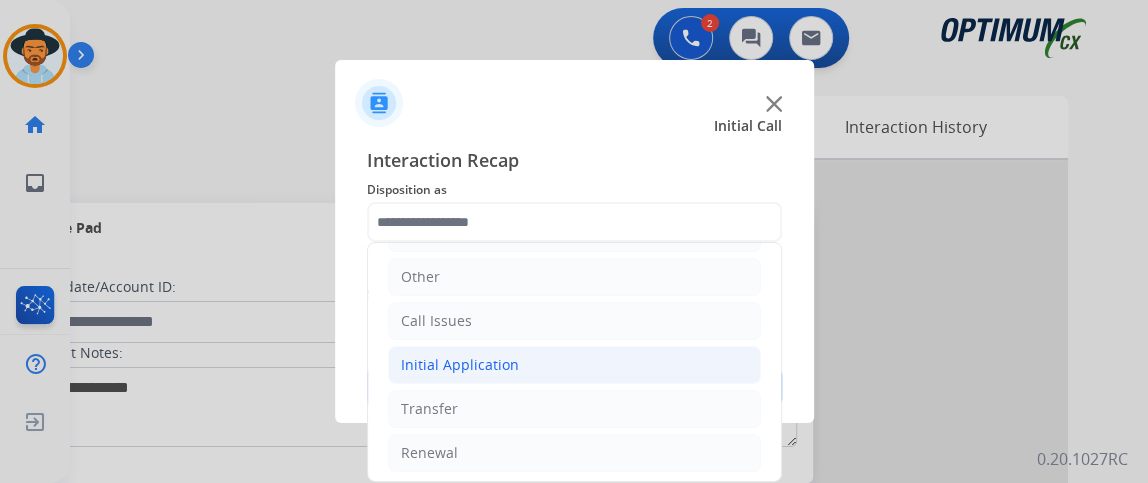 click on "Initial Application" 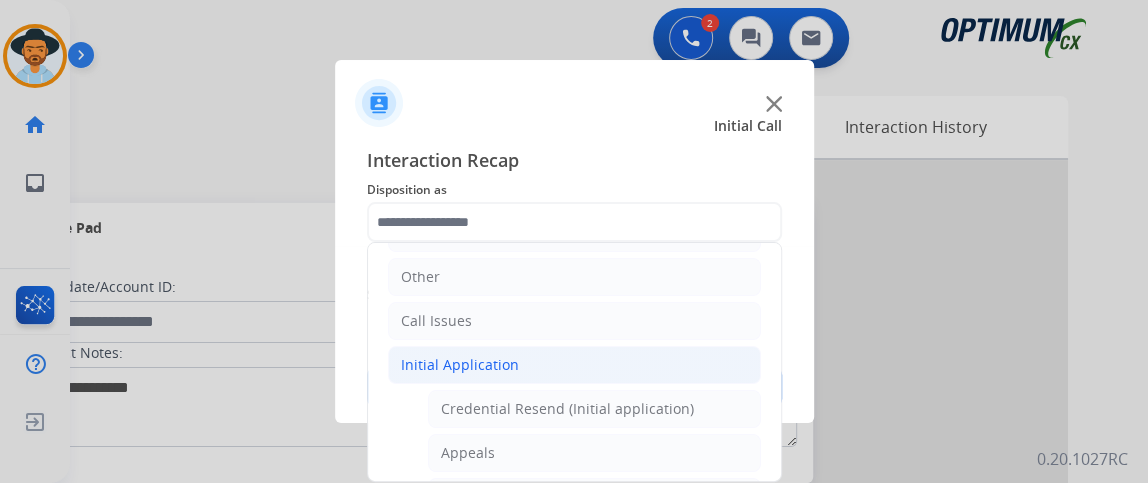 click on "Initial Application   Credential Resend (Initial application)   Appeals   Stuck in Staff Review   Paper Exam Status   Online Walk-Through (Initial application)   Names Change Questions/Assistance (Initial application)   Endorsement Number Not Working   No Show VV   Fax Receipt Confirmation (Initial application)   Initial Application Price Increase   Search Request   V3 Request   Credential Type Change   Admin Change Notice - Temporary   No Show Exam   Visit Cancelation Request   Language Specialization Change   Exam Special Accommodation   VVProb Questions   Paper Application Status   General Questions (Initial application)   Ready to Schedule Info   Pearson Vue/Exam Authorization   Extend Deadline (Initial application)" 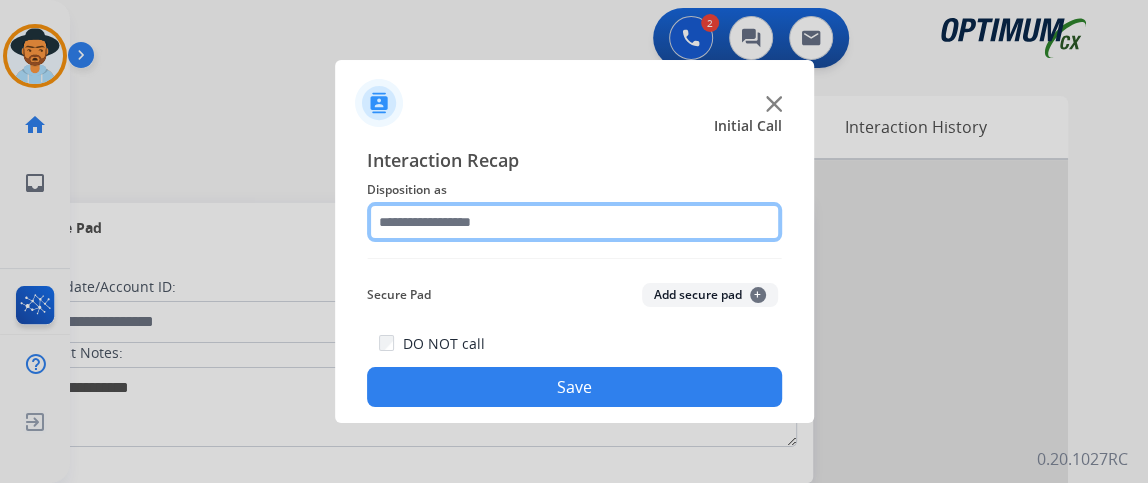 click 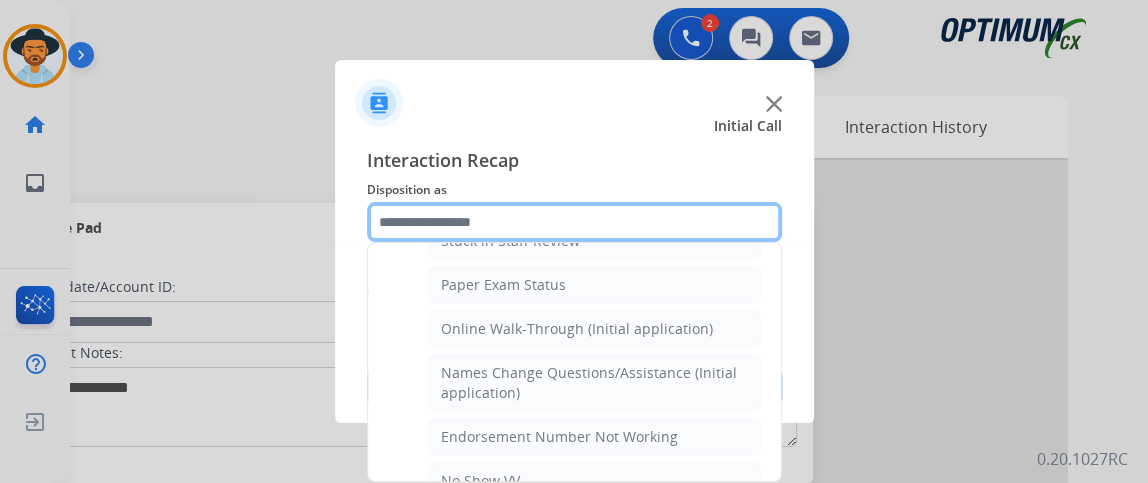scroll, scrollTop: 547, scrollLeft: 0, axis: vertical 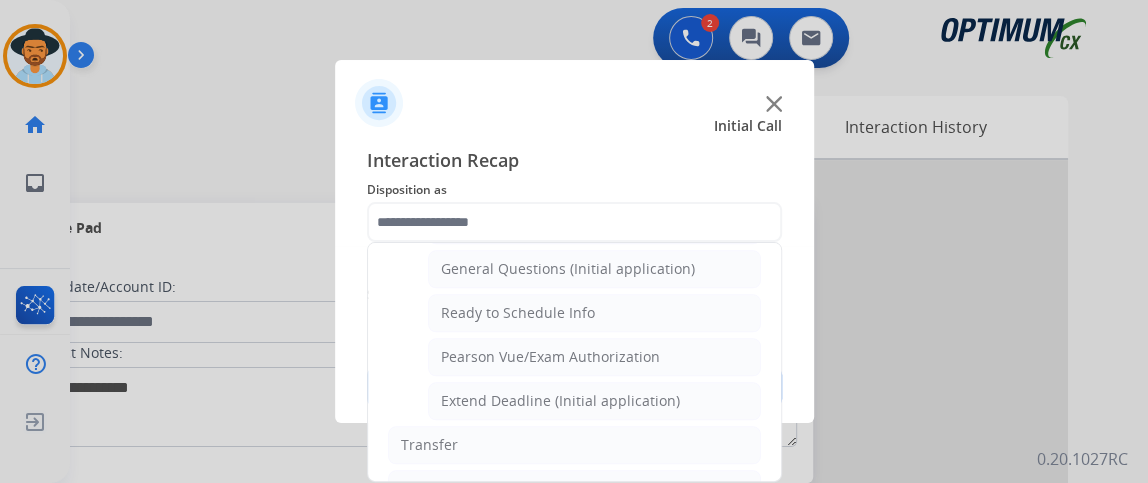 click on "General Questions (Initial application)" 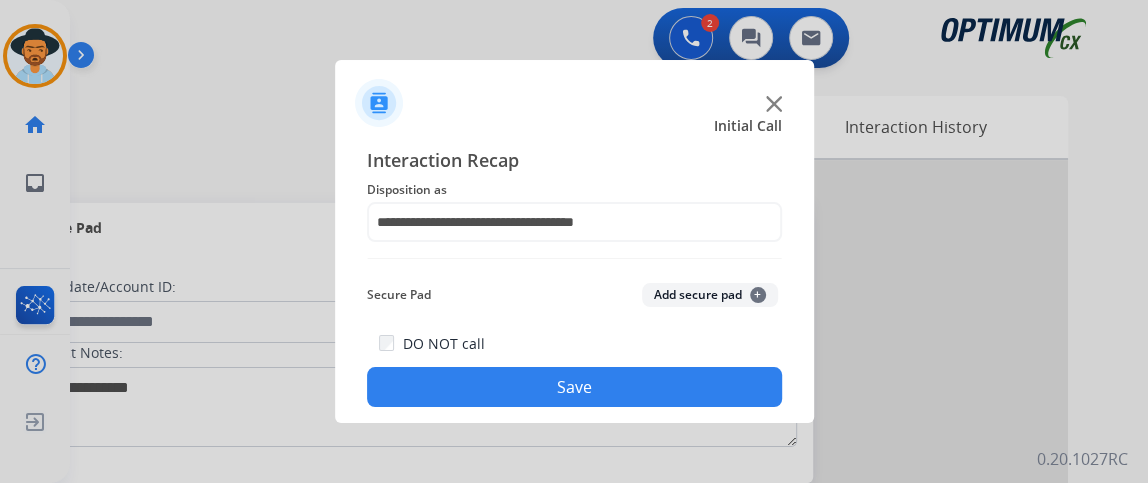 click on "DO NOT call  Save" 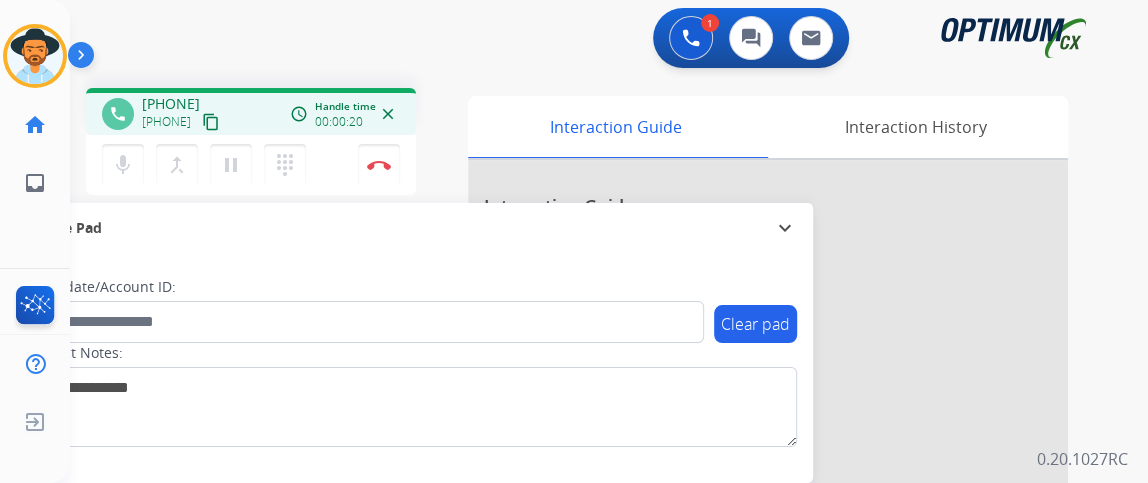 click on "[PHONE] content_copy" at bounding box center (182, 122) 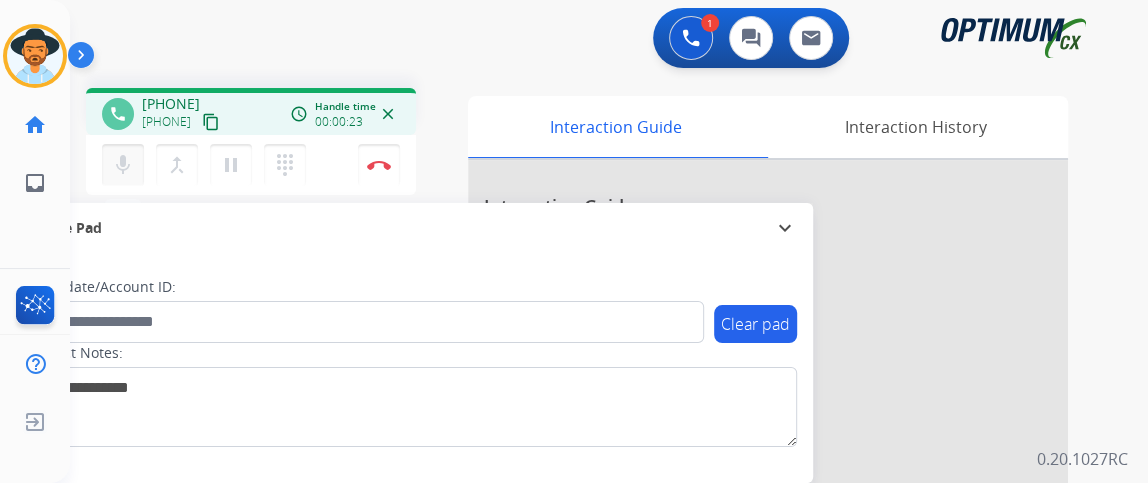 click on "mic Mute" at bounding box center (123, 165) 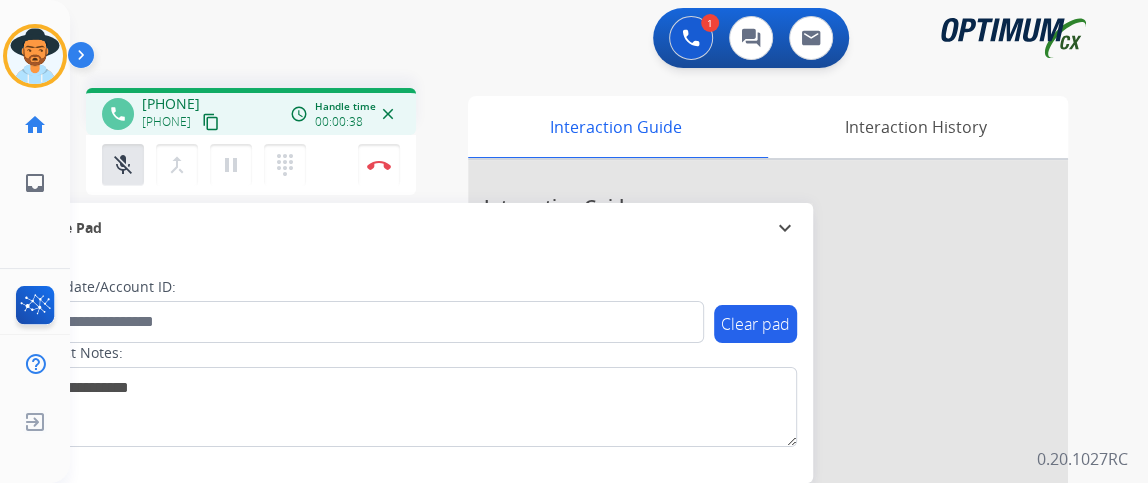 click on "content_copy" at bounding box center [211, 122] 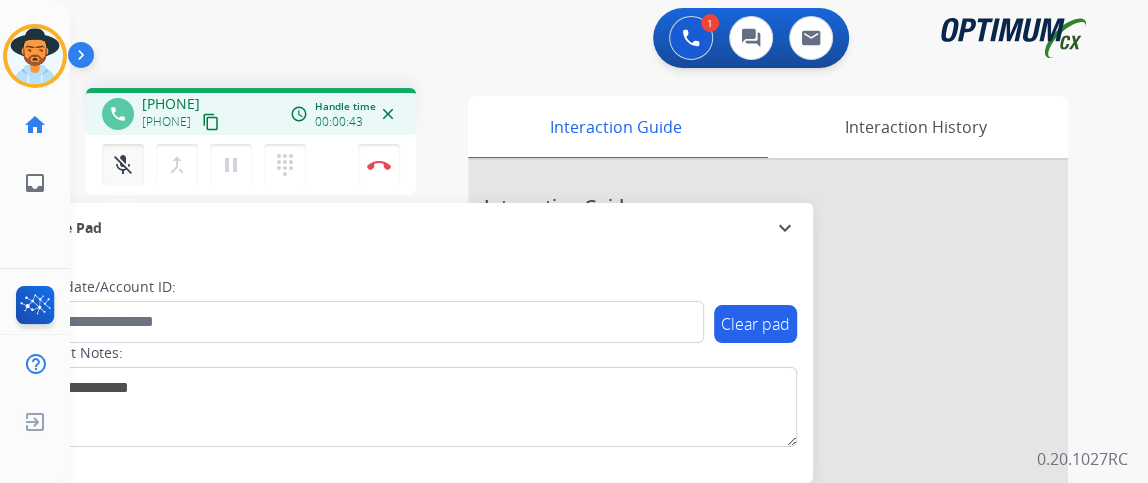 click on "mic_off" at bounding box center [123, 165] 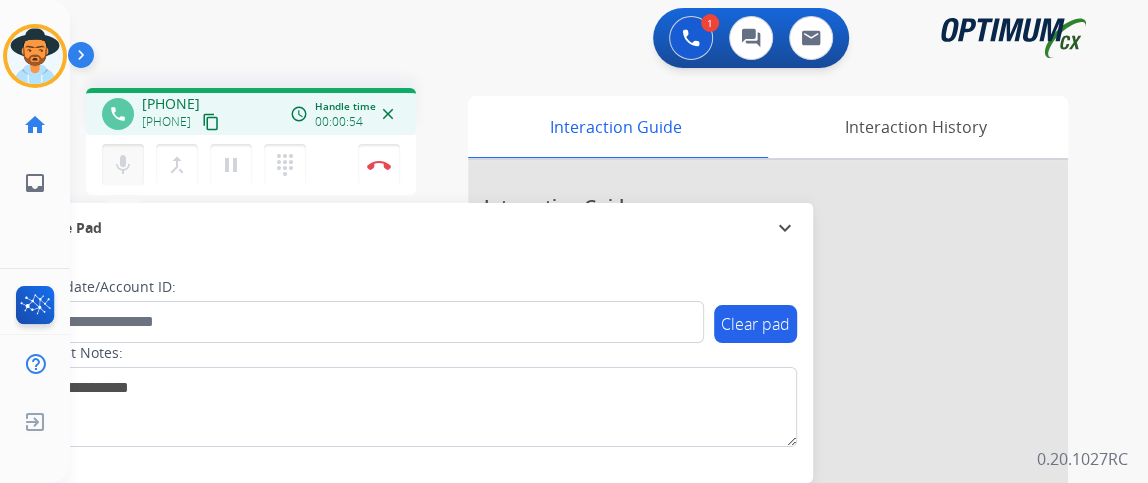 click on "mic" at bounding box center (123, 165) 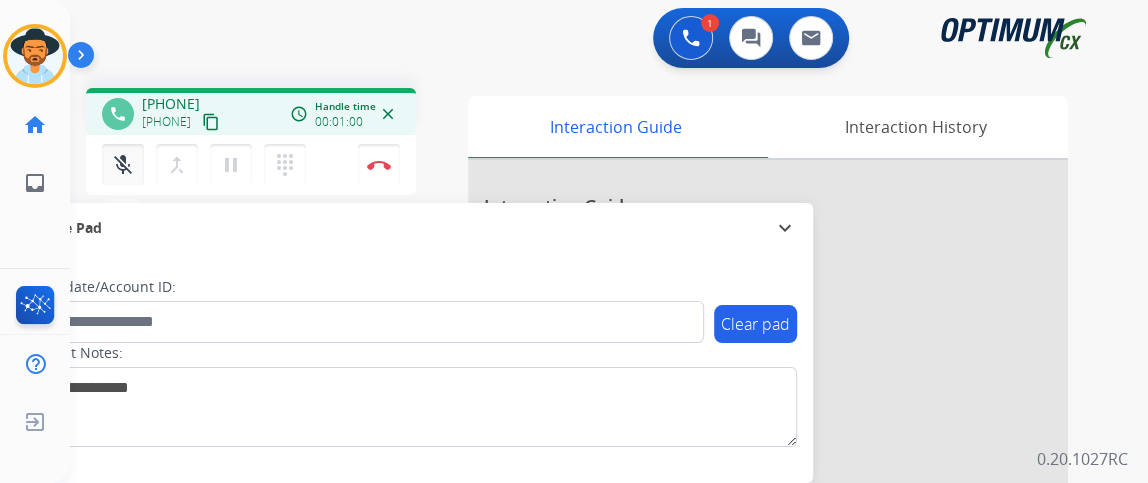 click on "mic_off" at bounding box center (123, 165) 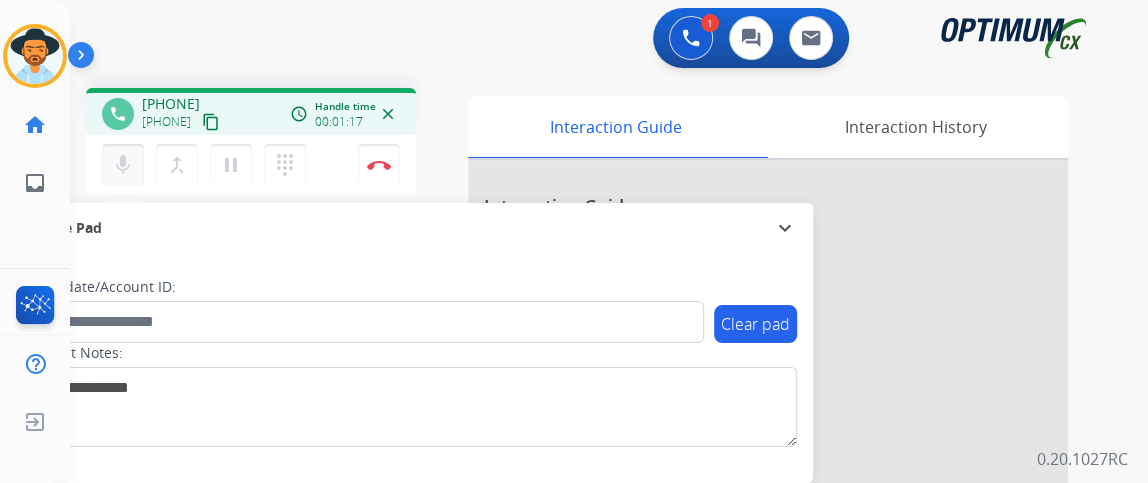 click on "mic" at bounding box center (123, 165) 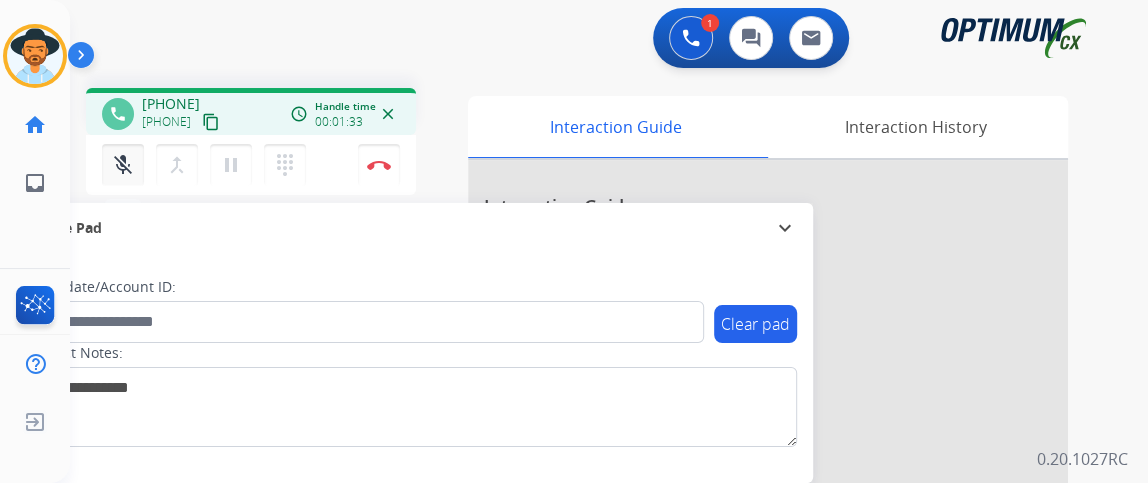 click on "mic_off" at bounding box center [123, 165] 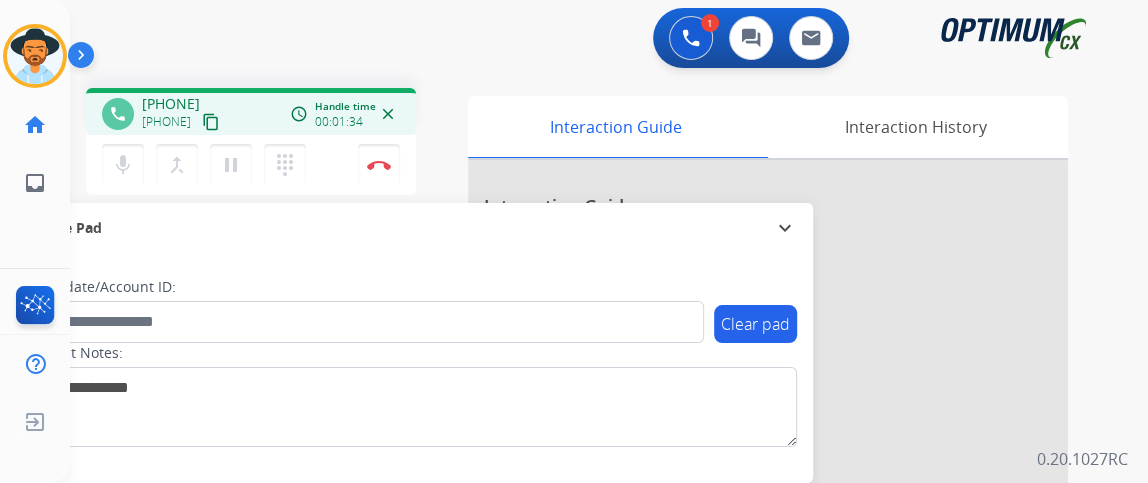 click on "content_copy" at bounding box center [211, 122] 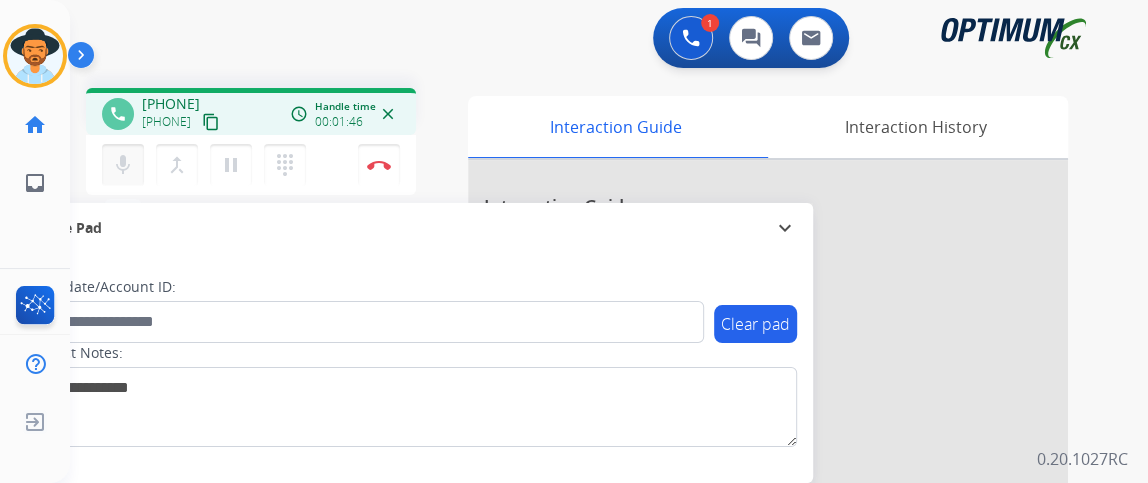 click on "mic" at bounding box center [123, 165] 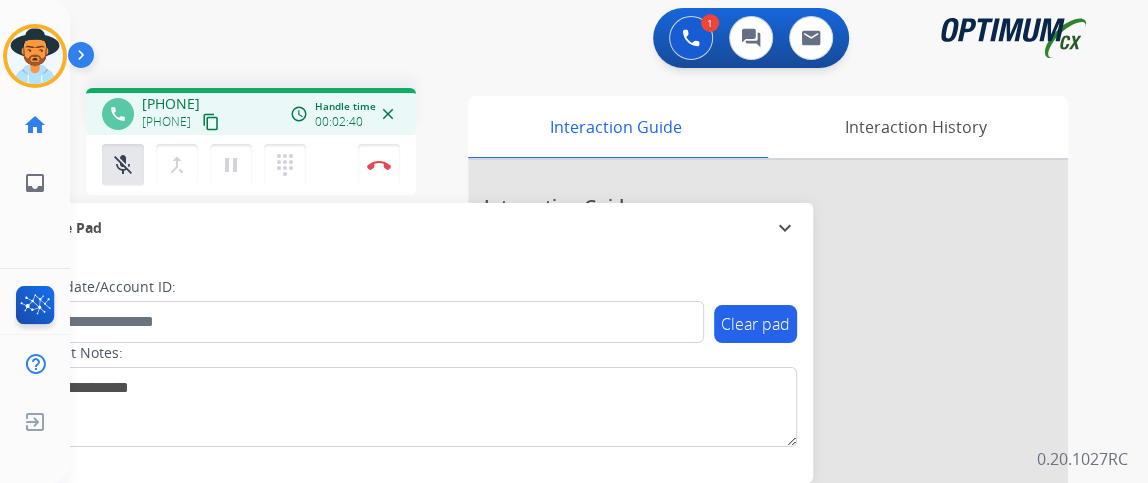 click on "mic_off Mute merge_type Bridge pause Hold dialpad Dialpad Disconnect" at bounding box center (251, 165) 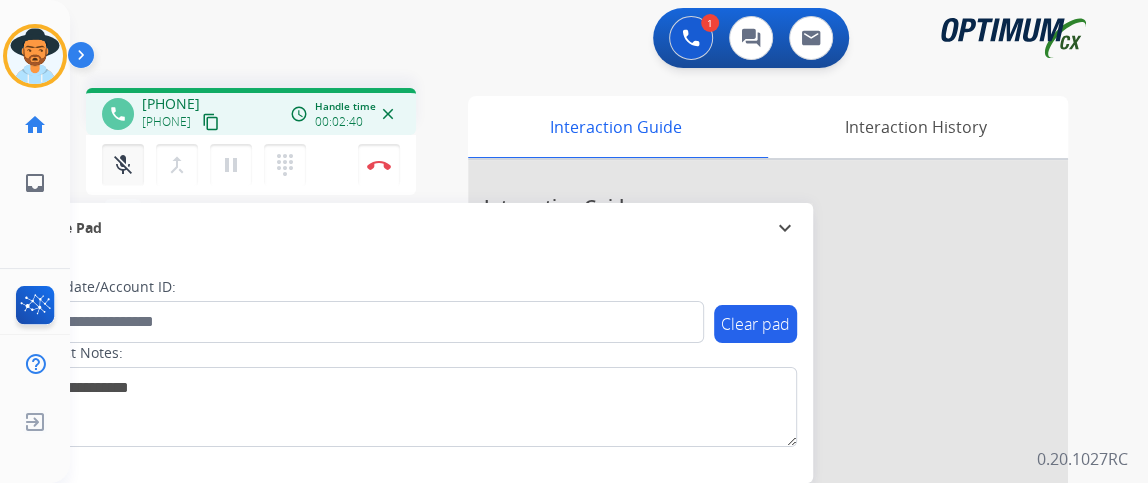click on "mic_off" at bounding box center (123, 165) 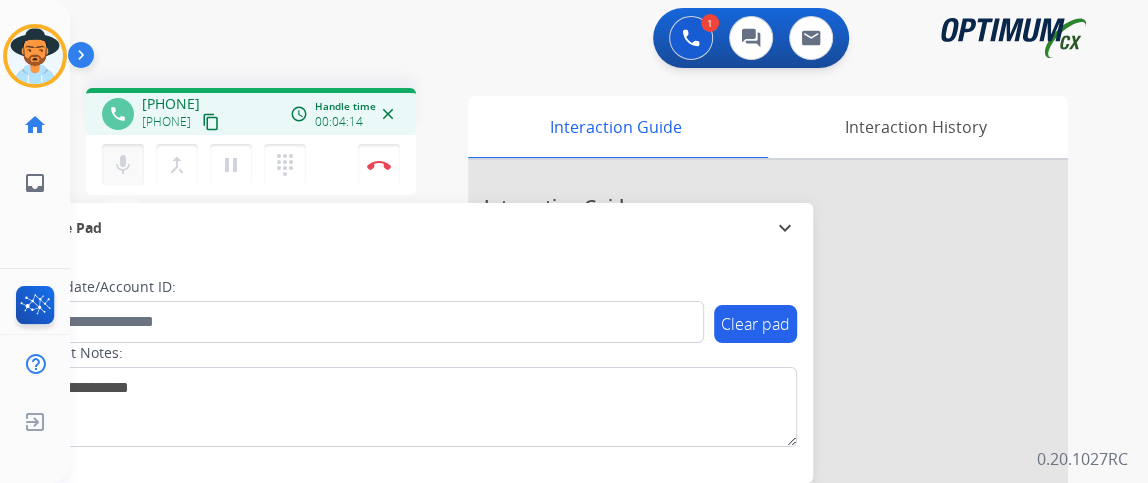click on "mic Mute" at bounding box center (123, 165) 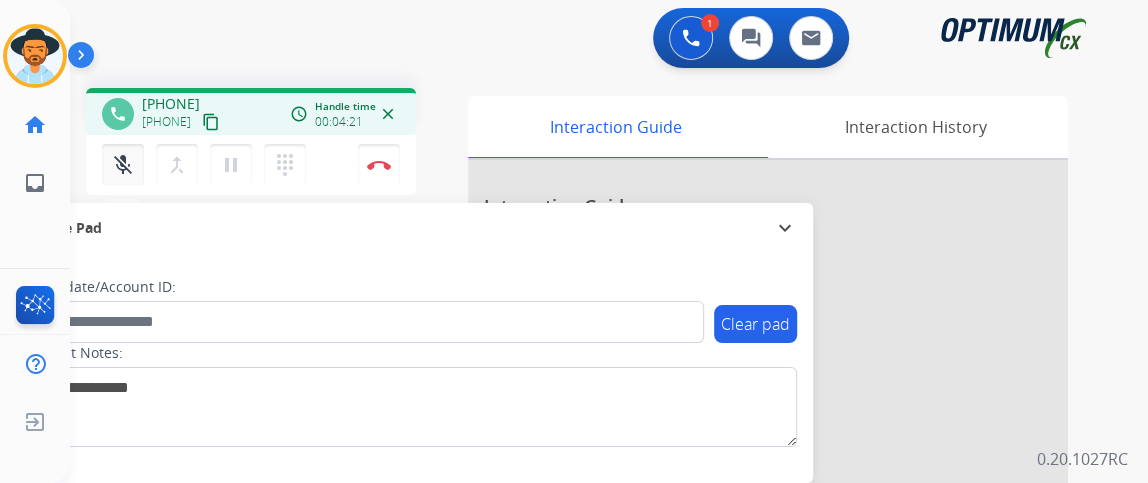 click on "mic_off Mute" at bounding box center (123, 165) 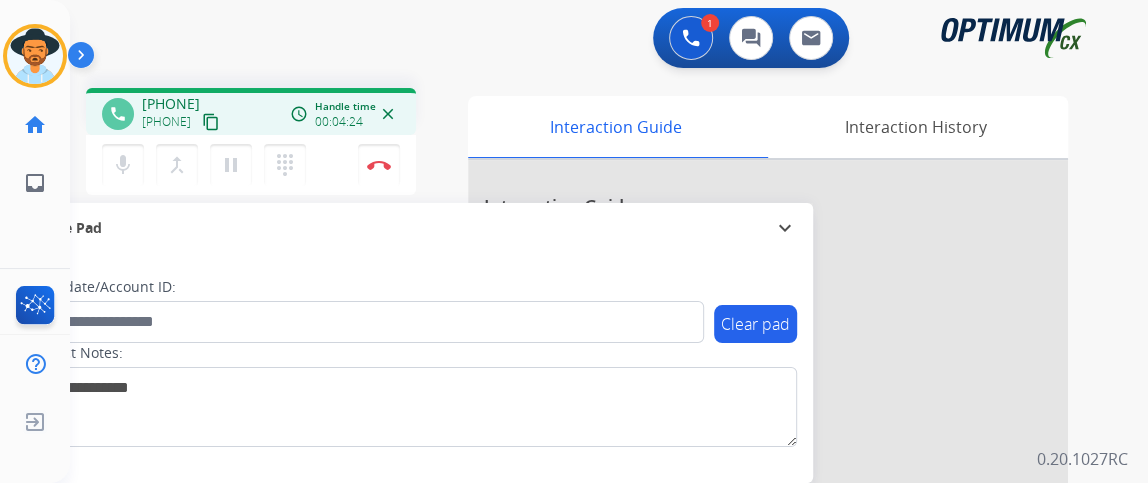 click at bounding box center (768, 533) 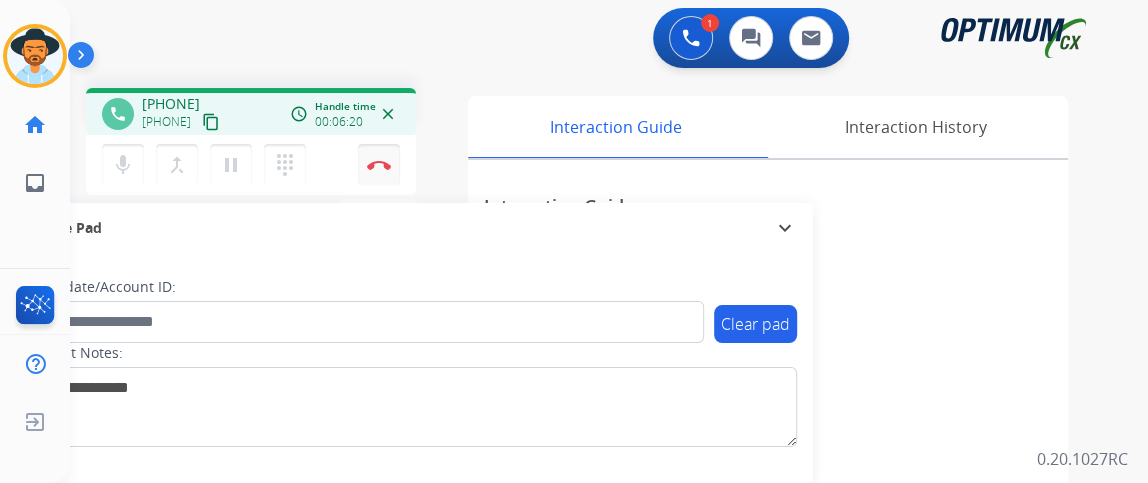 click at bounding box center (379, 165) 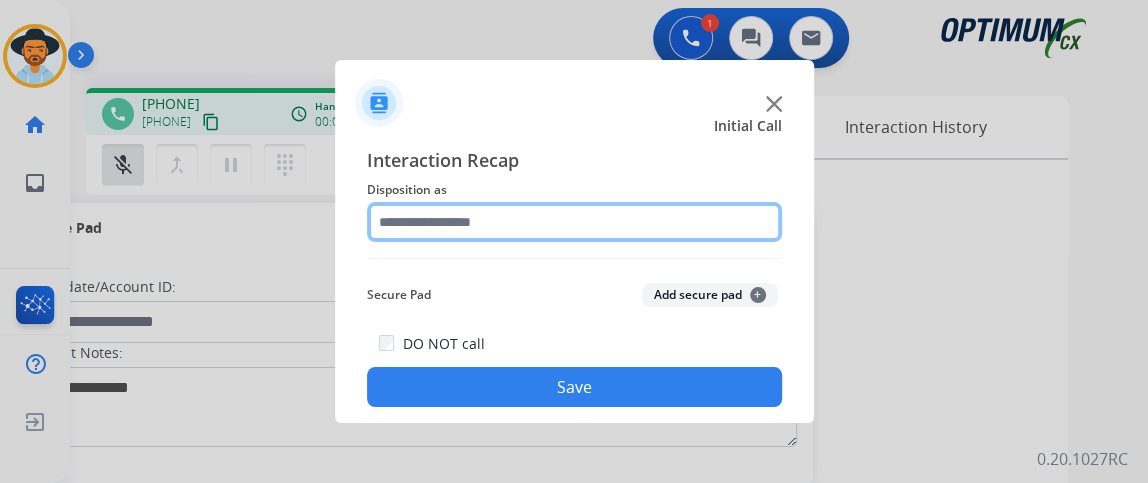 click 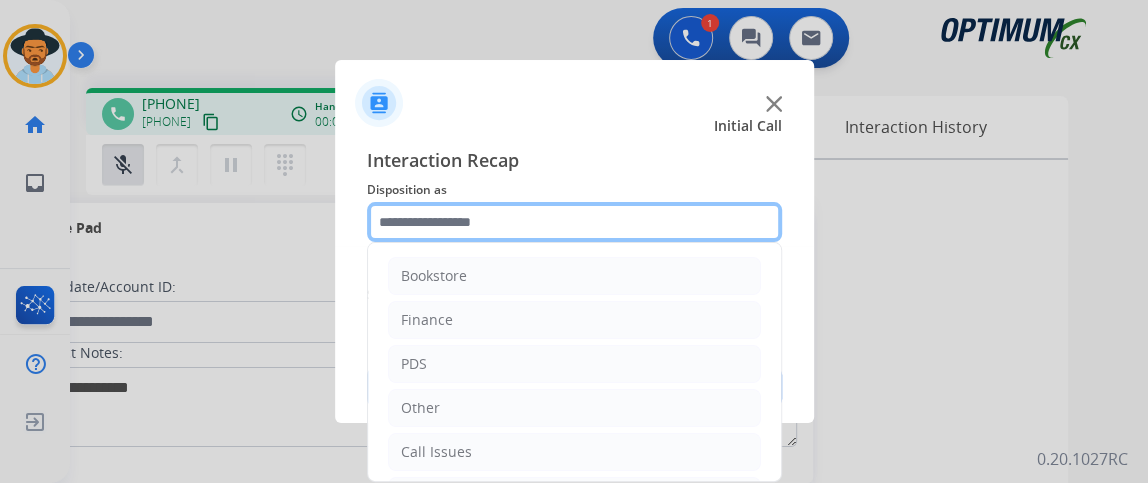 scroll, scrollTop: 131, scrollLeft: 0, axis: vertical 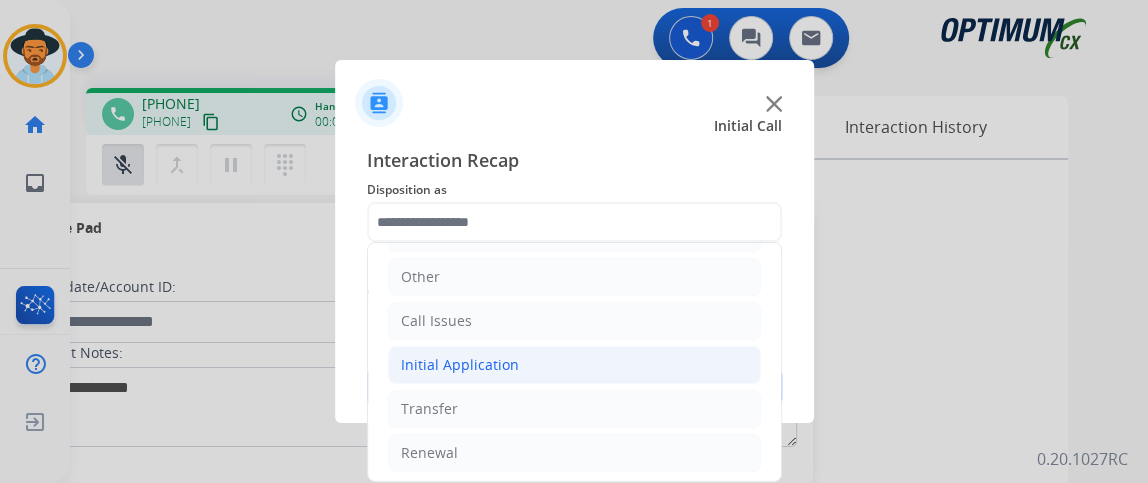 click on "Initial Application" 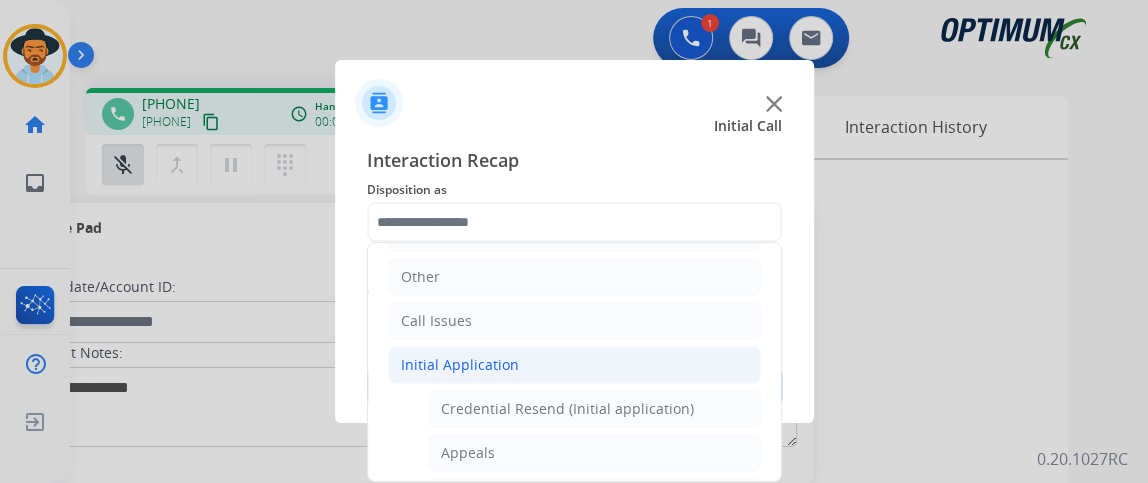 click on "Initial Application   Credential Resend (Initial application)   Appeals   Stuck in Staff Review   Paper Exam Status   Online Walk-Through (Initial application)   Names Change Questions/Assistance (Initial application)   Endorsement Number Not Working   No Show VV   Fax Receipt Confirmation (Initial application)   Initial Application Price Increase   Search Request   V3 Request   Credential Type Change   Admin Change Notice - Temporary   No Show Exam   Visit Cancelation Request   Language Specialization Change   Exam Special Accommodation   VVProb Questions   Paper Application Status   General Questions (Initial application)   Ready to Schedule Info   Pearson Vue/Exam Authorization   Extend Deadline (Initial application)" 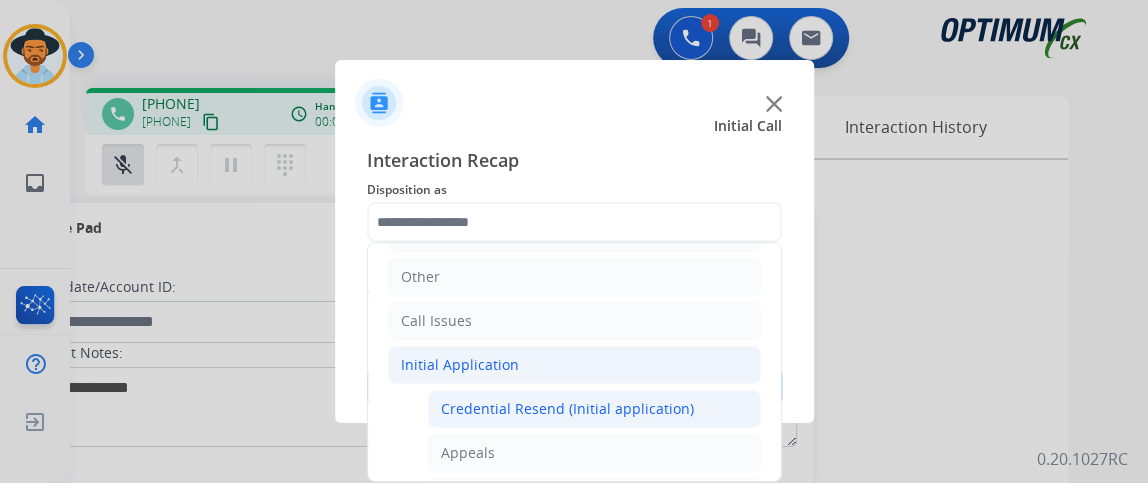 click on "Credential Resend (Initial application)" 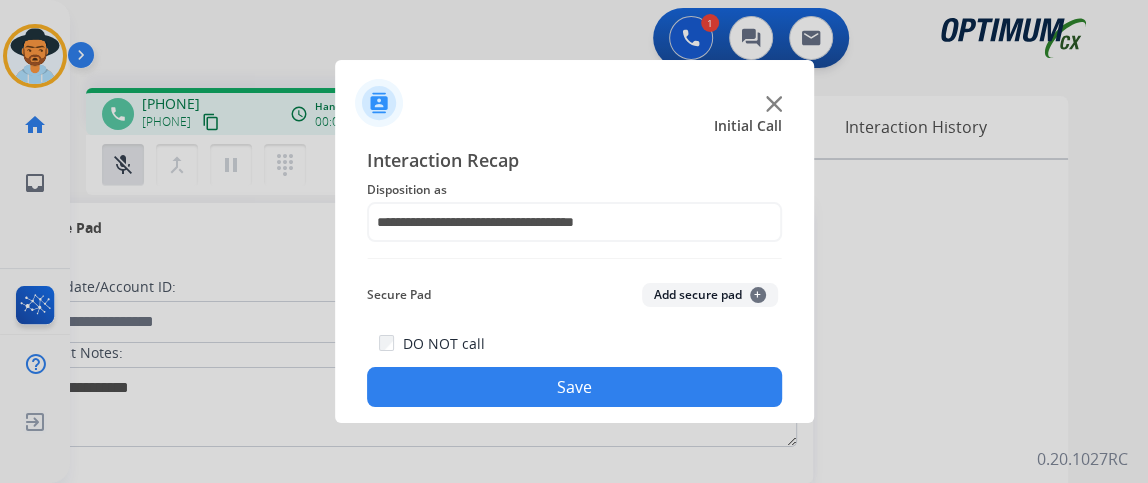 click on "Save" 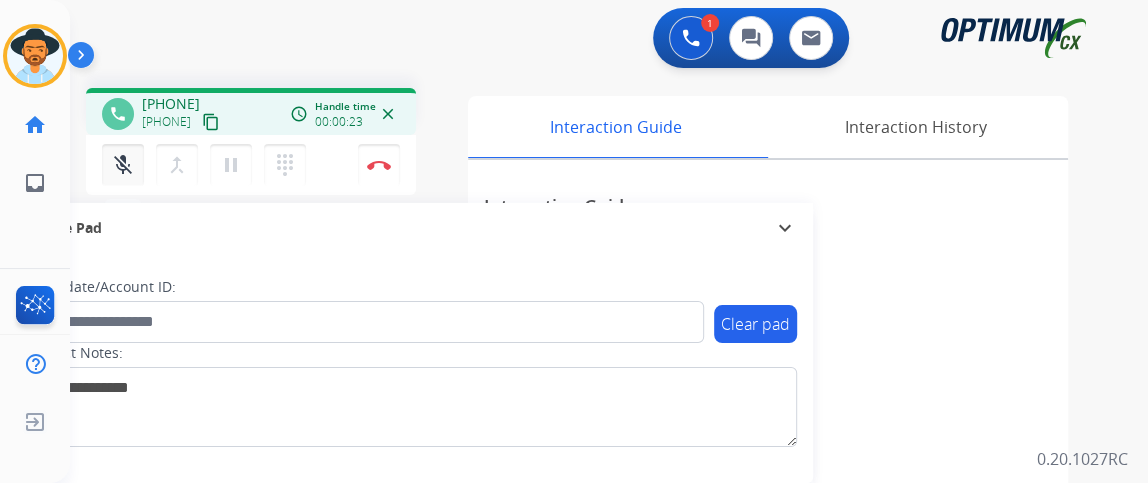 click on "mic_off Mute" at bounding box center (123, 165) 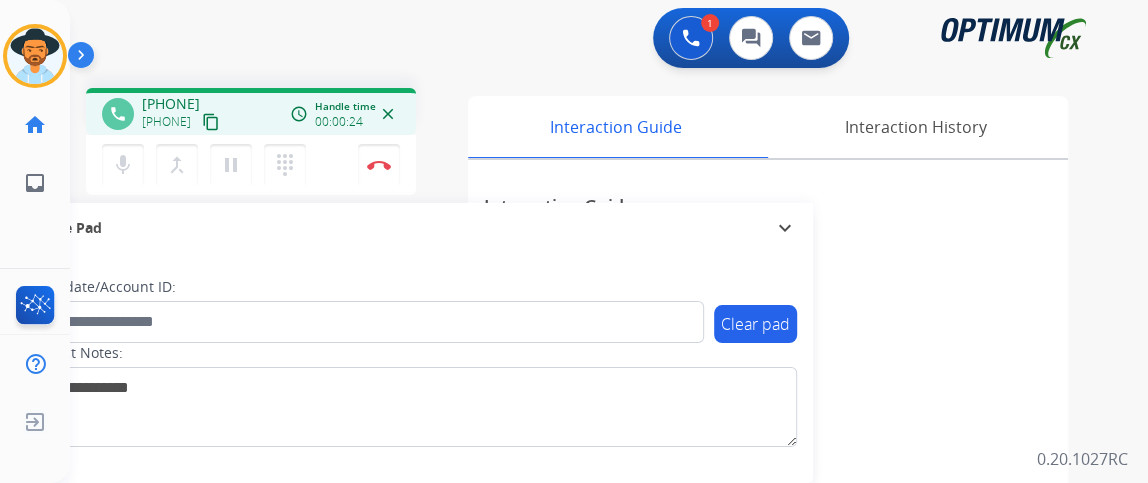 click on "content_copy" at bounding box center [211, 122] 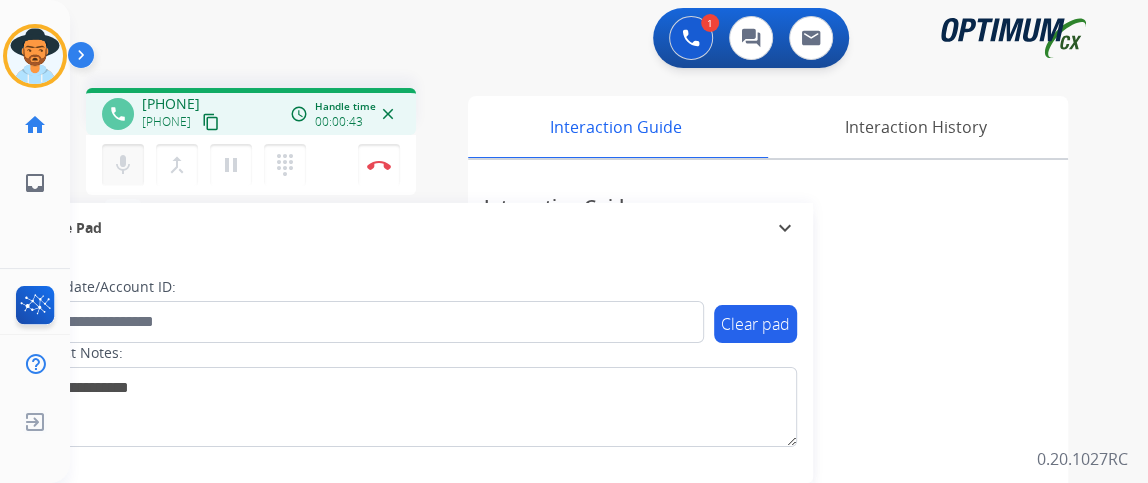click on "mic" at bounding box center [123, 165] 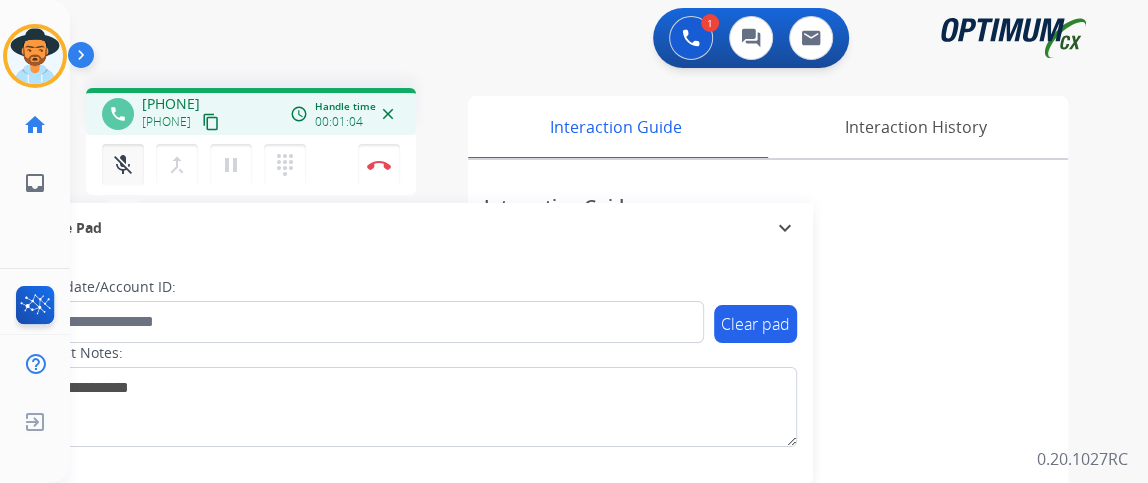 click on "mic_off Mute" at bounding box center [123, 165] 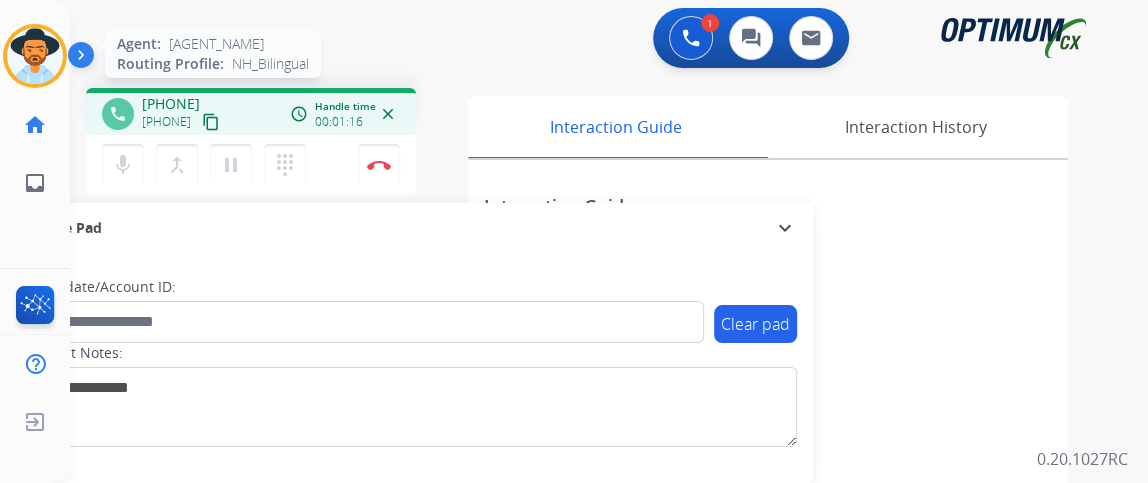 click on "Agent:   [AGENT_NAME]  Routing Profile:  NH_Bilingual" 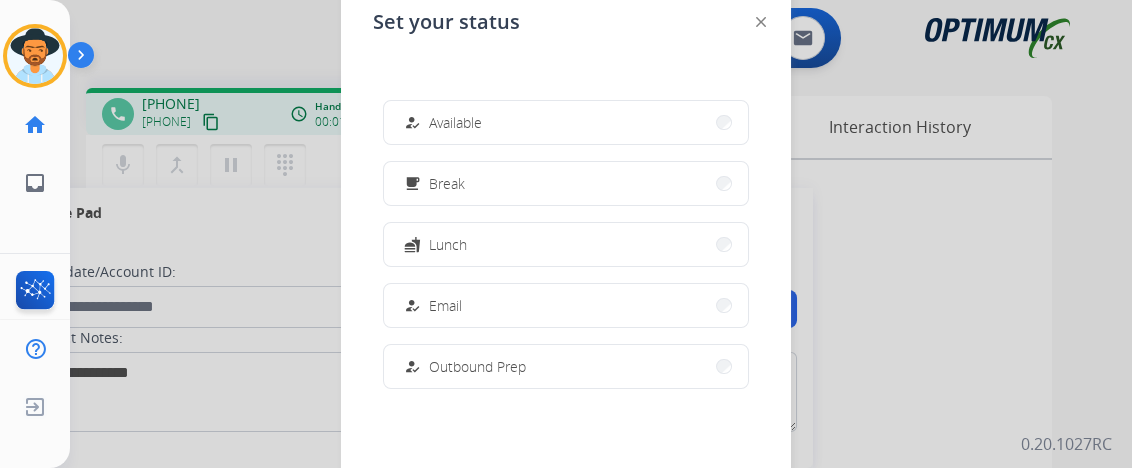 click at bounding box center [566, 234] 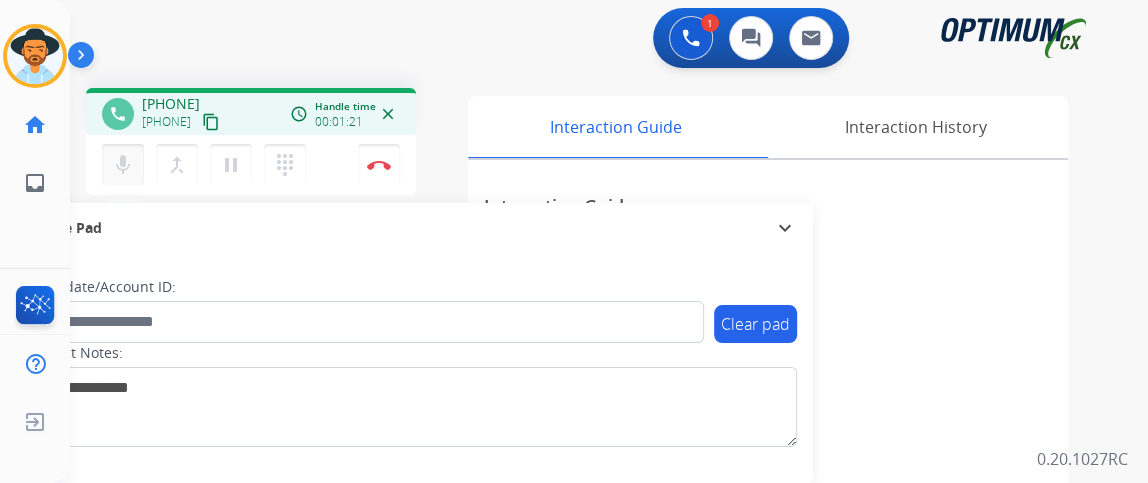 click on "mic" at bounding box center (123, 165) 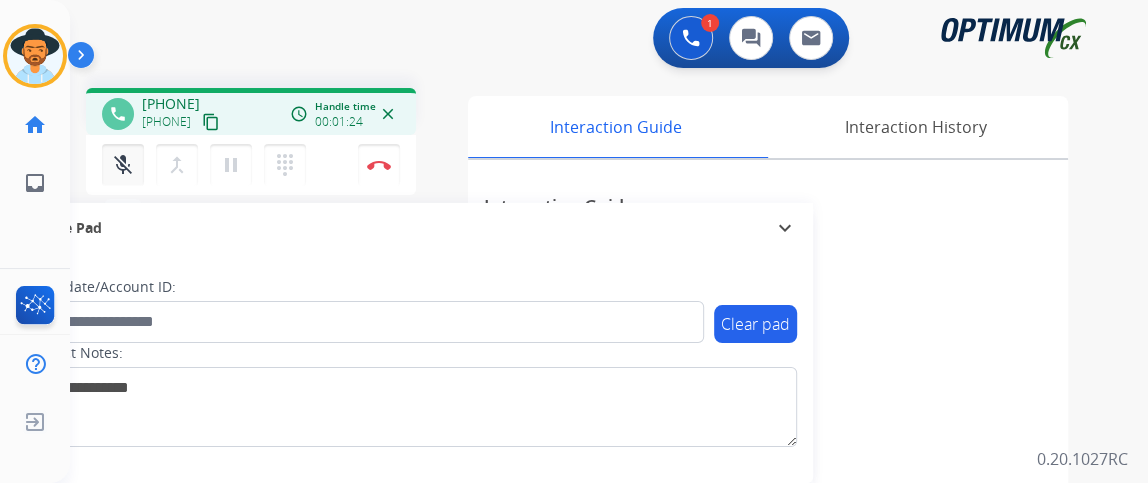 click on "mic_off" at bounding box center (123, 165) 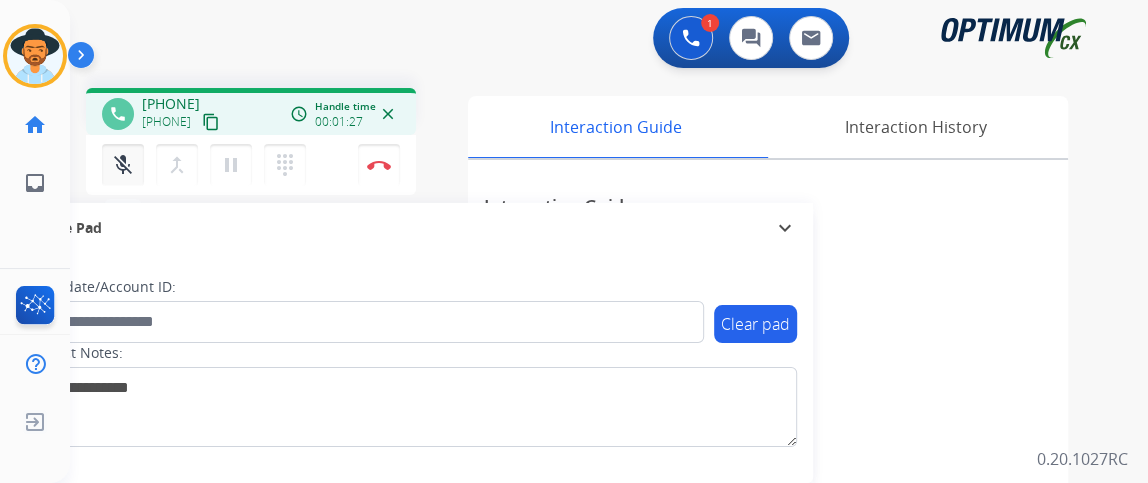 click on "mic_off" at bounding box center [123, 165] 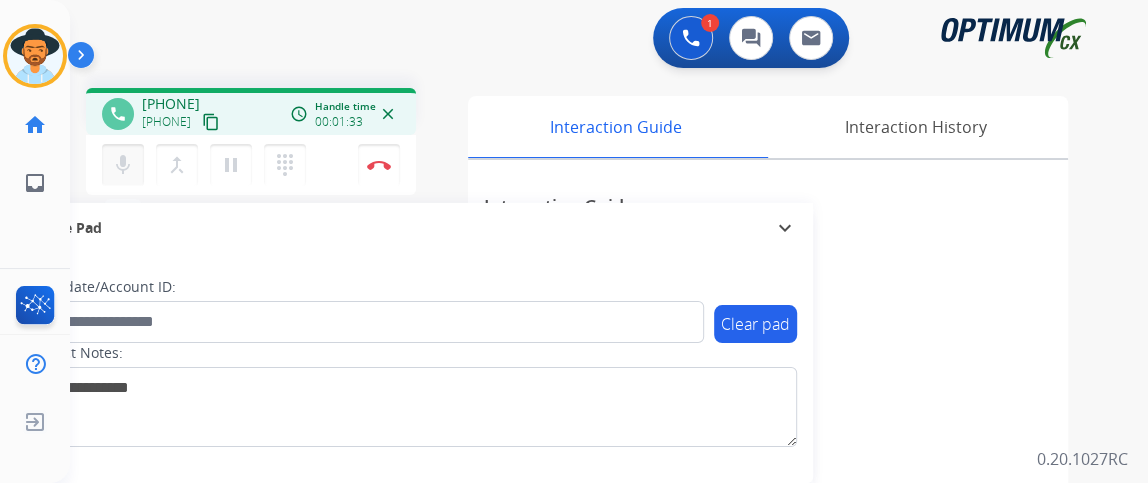click on "mic Mute" at bounding box center [123, 165] 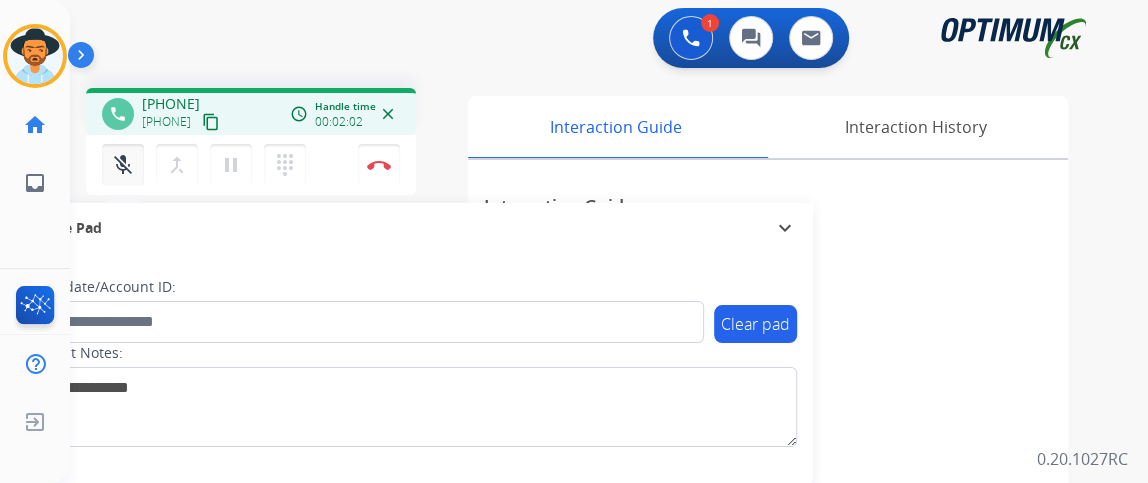 click on "mic_off" at bounding box center (123, 165) 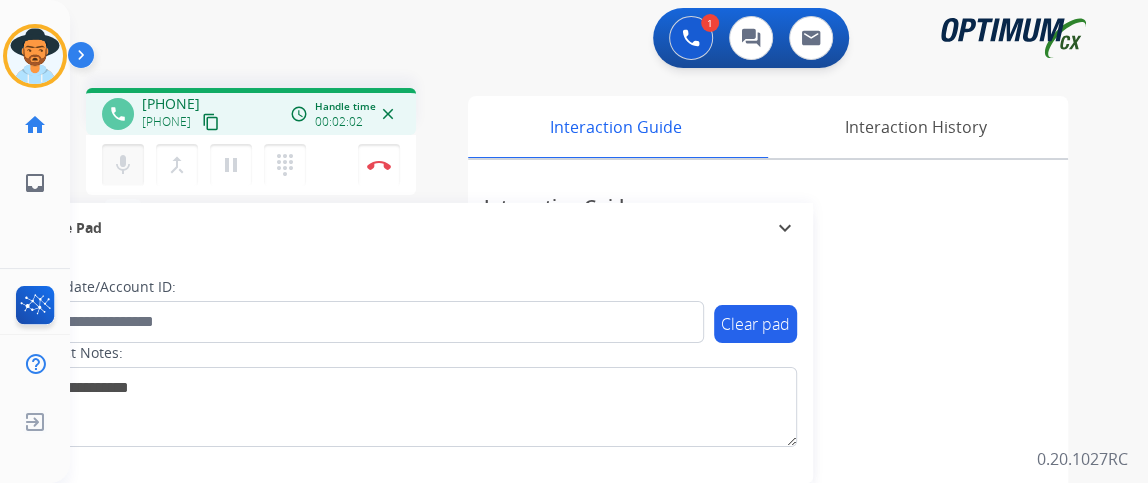 click on "mic" at bounding box center (123, 165) 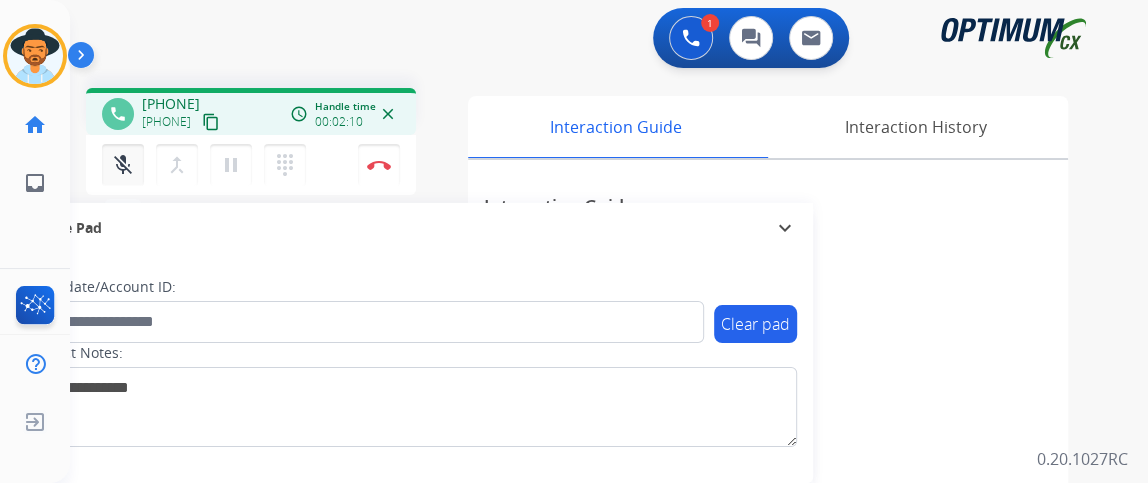 click on "mic_off" at bounding box center [123, 165] 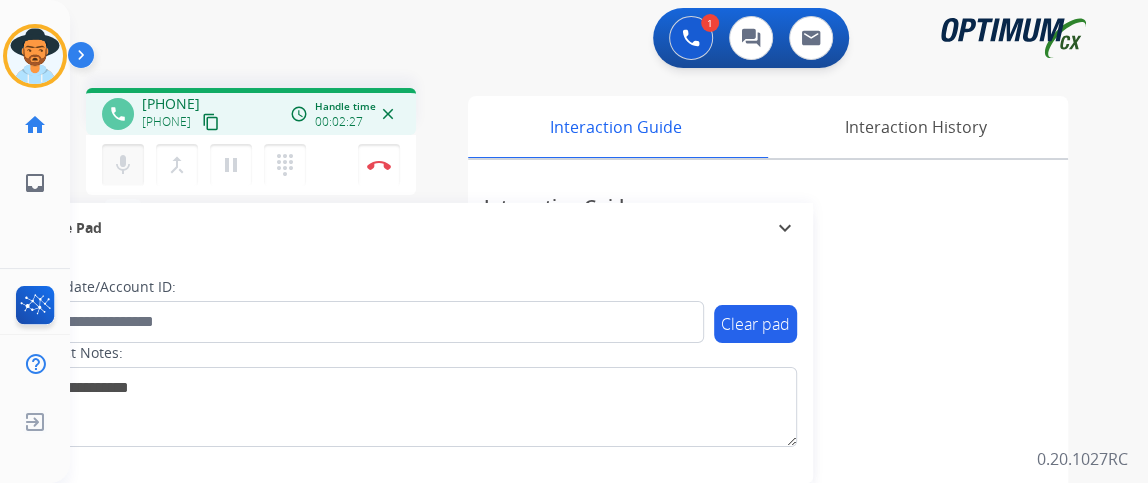 click on "mic" at bounding box center (123, 165) 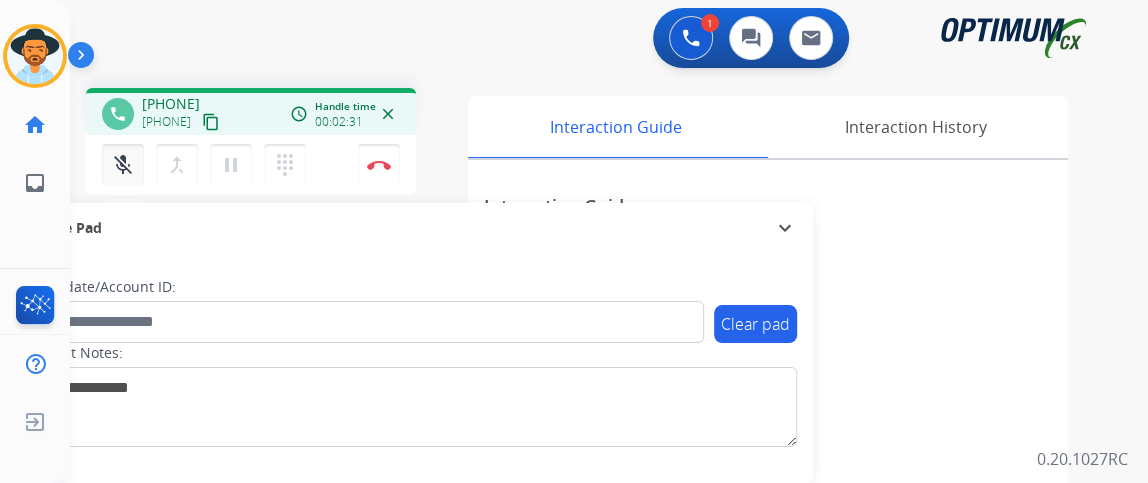 click on "mic_off" at bounding box center (123, 165) 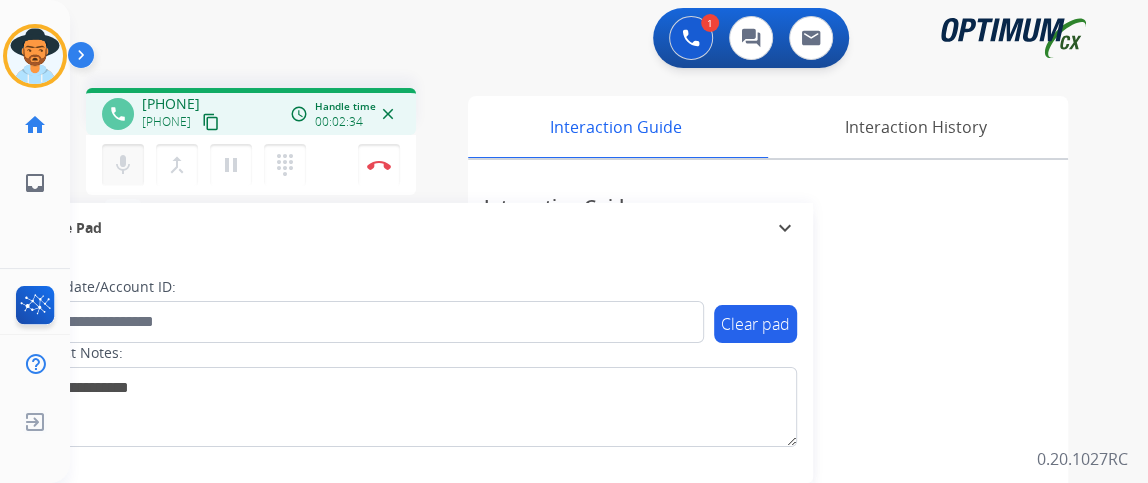 click on "mic" at bounding box center [123, 165] 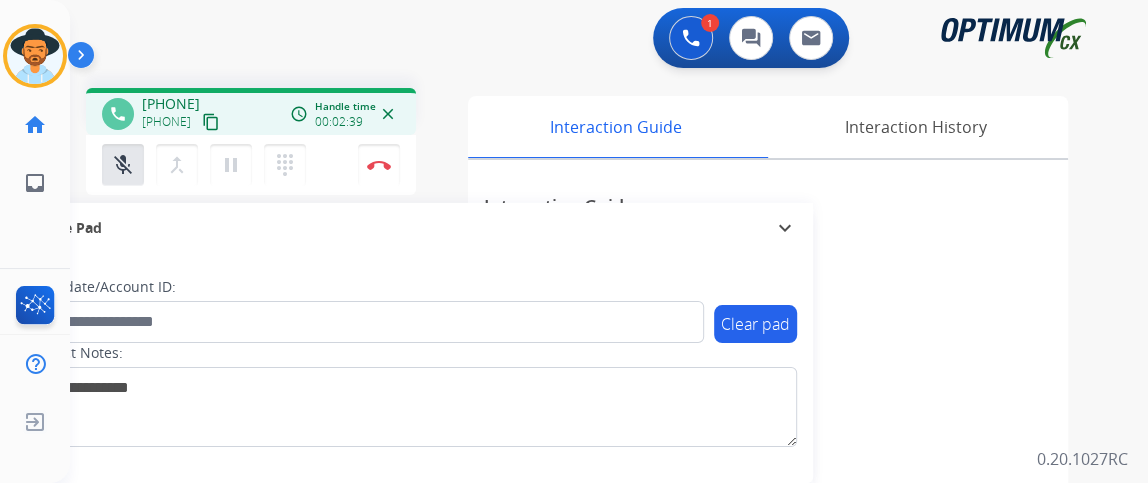 click on "Secure Pad expand_more" at bounding box center [411, 228] 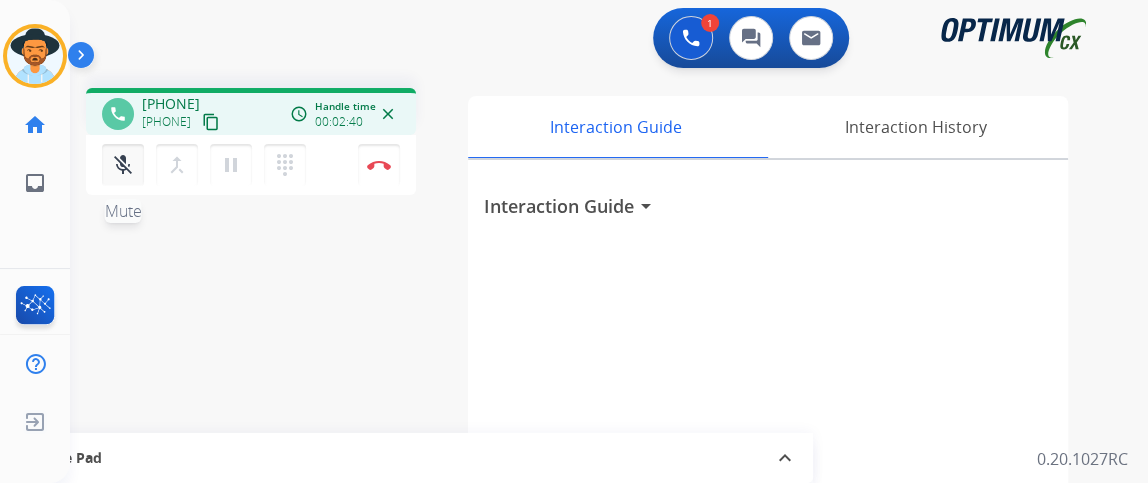 click on "mic_off" at bounding box center [123, 165] 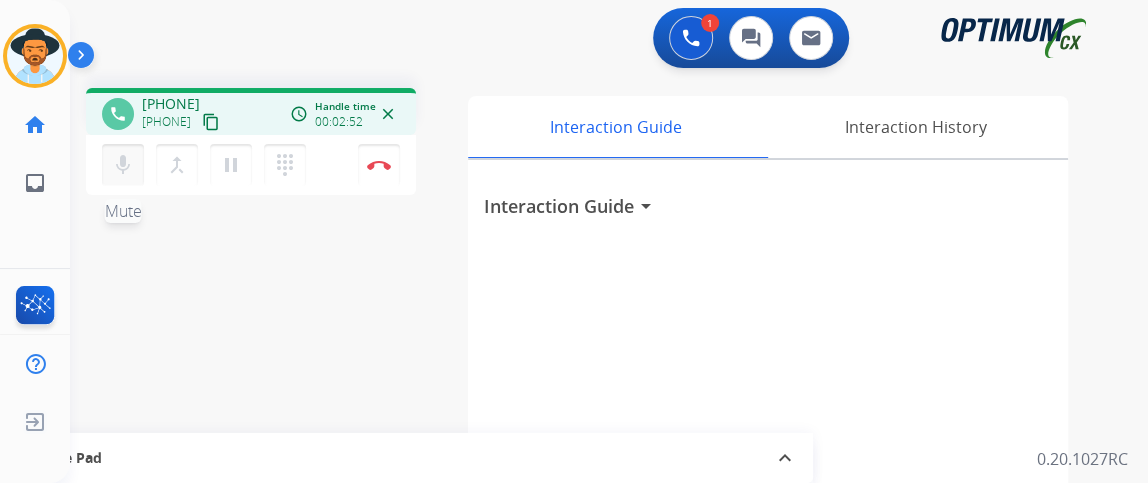 click on "mic" at bounding box center [123, 165] 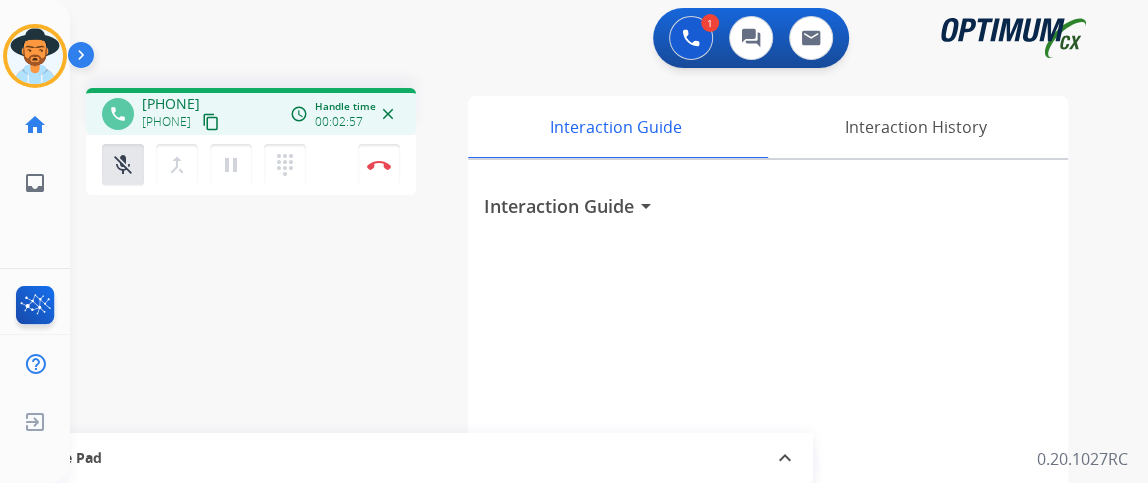 click on "mic_off Mute merge_type Bridge pause Hold dialpad Dialpad Disconnect" at bounding box center [251, 165] 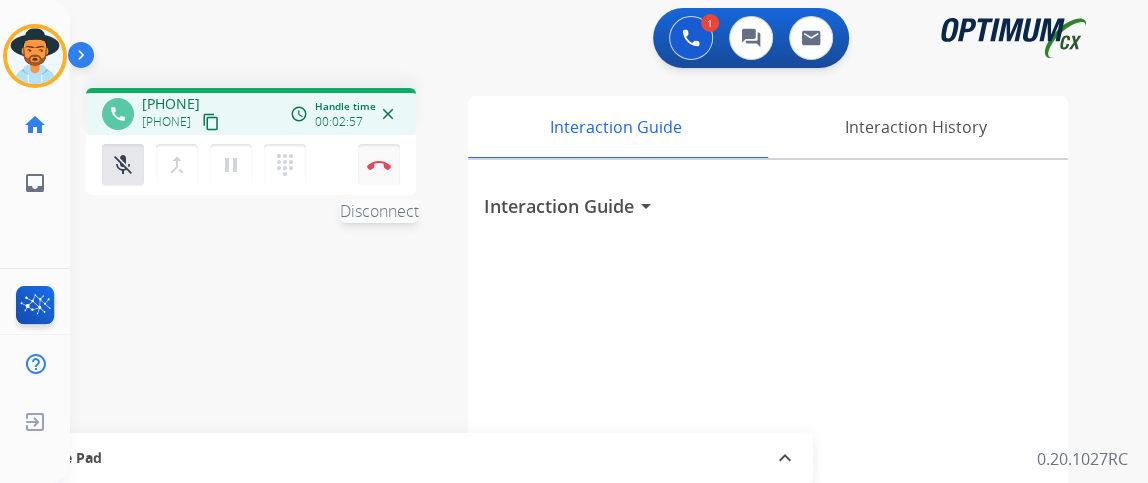 click on "Disconnect" at bounding box center [379, 165] 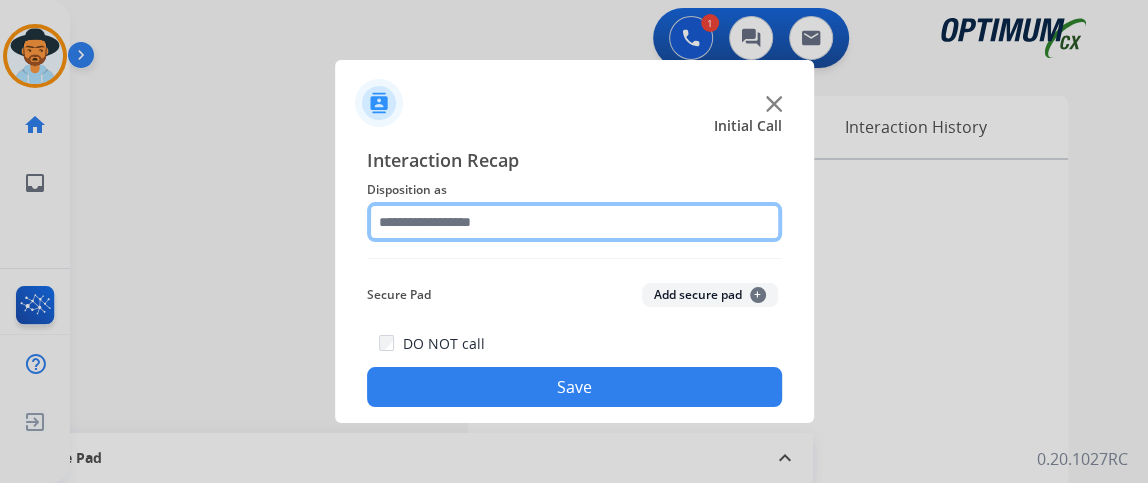 click 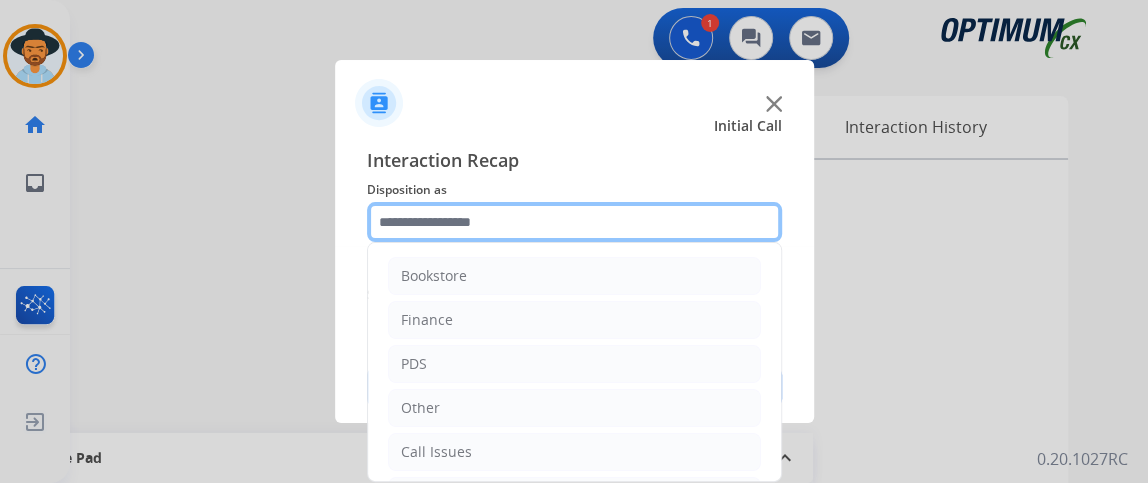 scroll, scrollTop: 131, scrollLeft: 0, axis: vertical 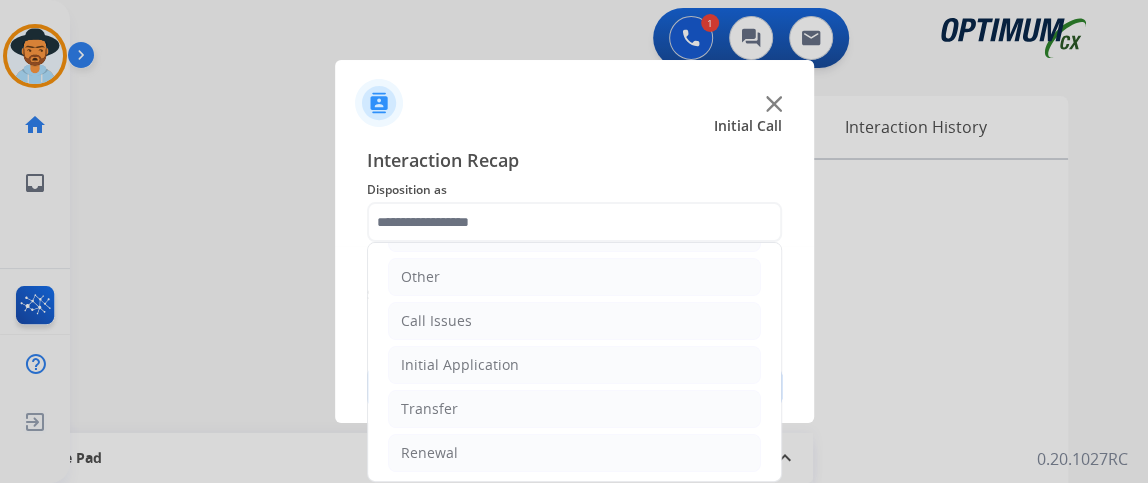 click on "Bookstore   Finance   PDS   Other   Call Issues   Initial Application   Transfer   Renewal" 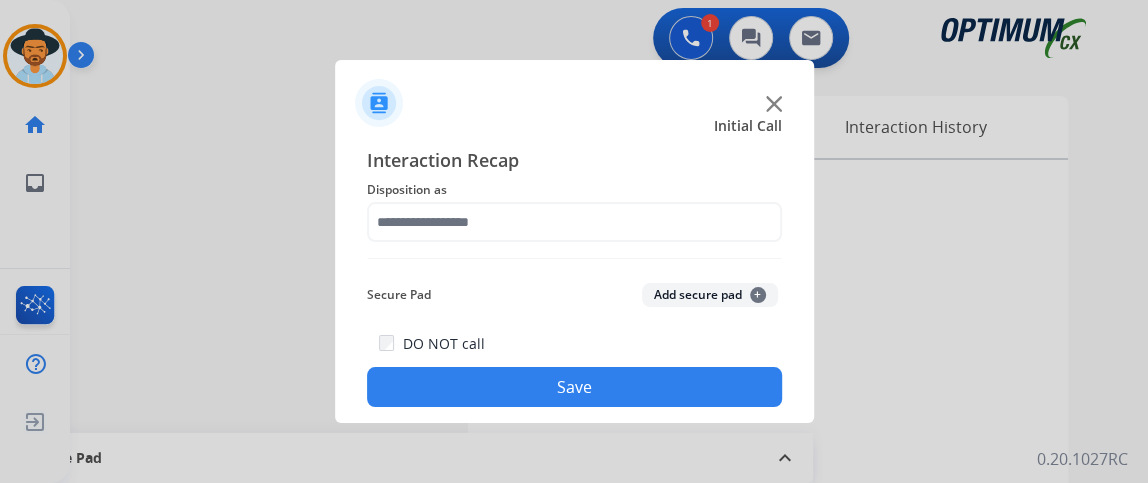 click on "DO NOT call  Save" 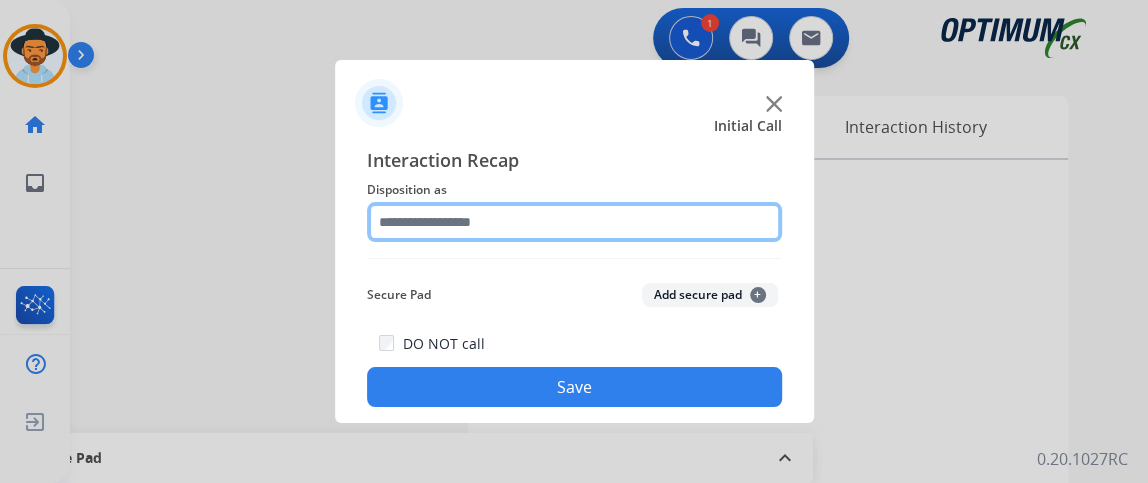 click 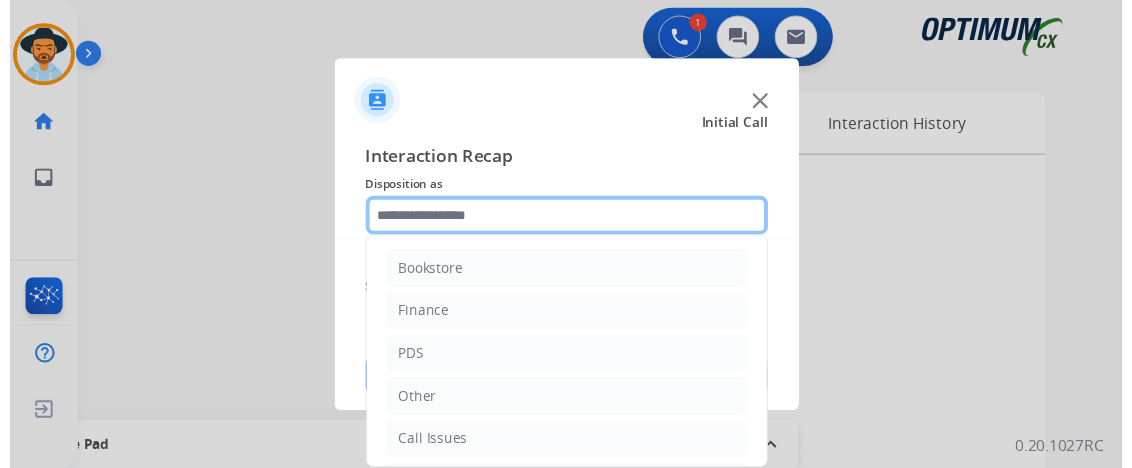 scroll, scrollTop: 131, scrollLeft: 0, axis: vertical 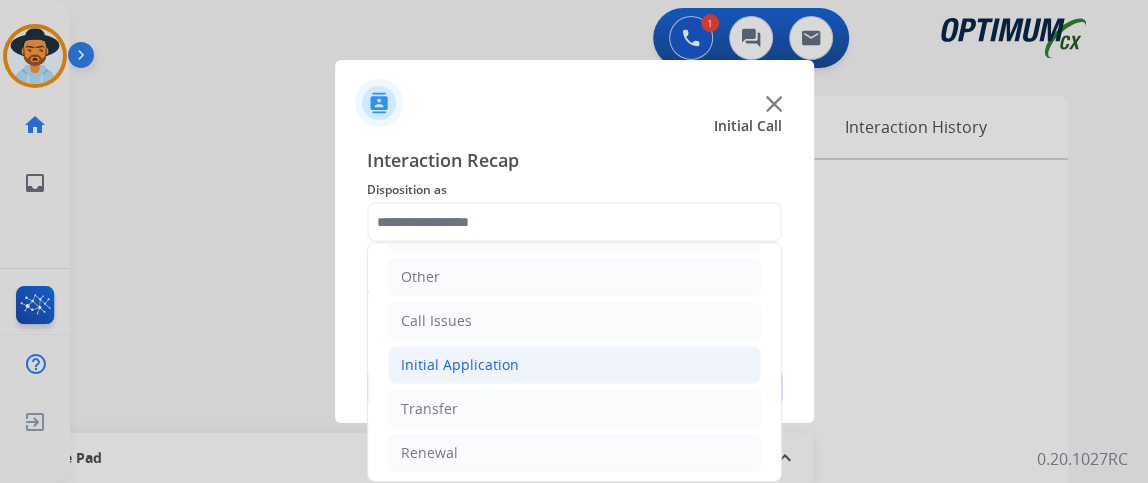 click on "Initial Application" 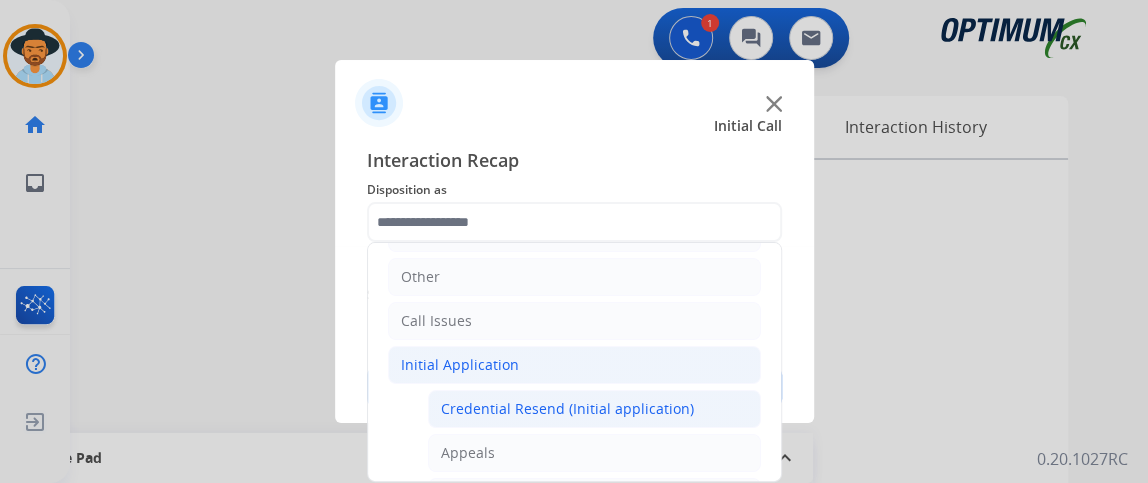 click on "Credential Resend (Initial application)" 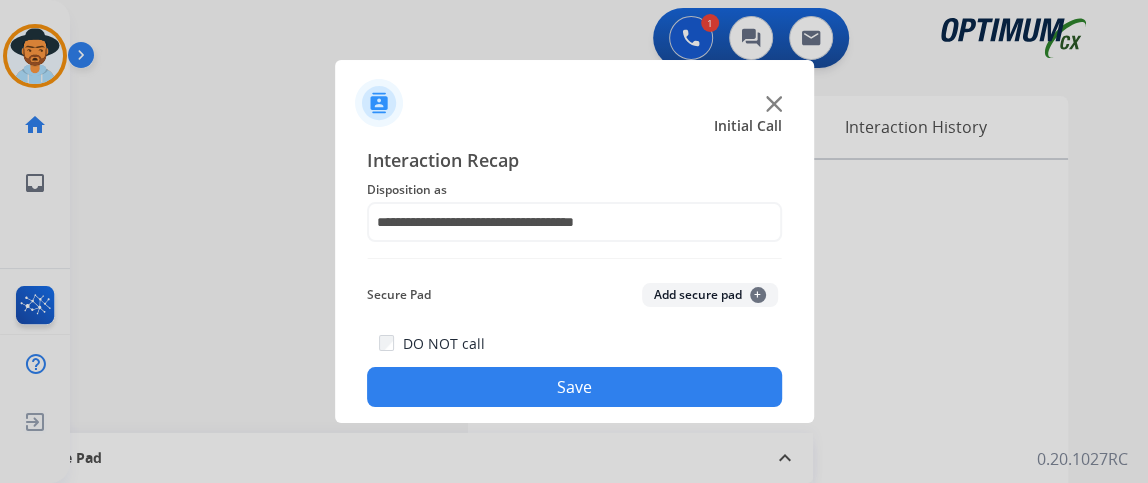 click on "Save" 